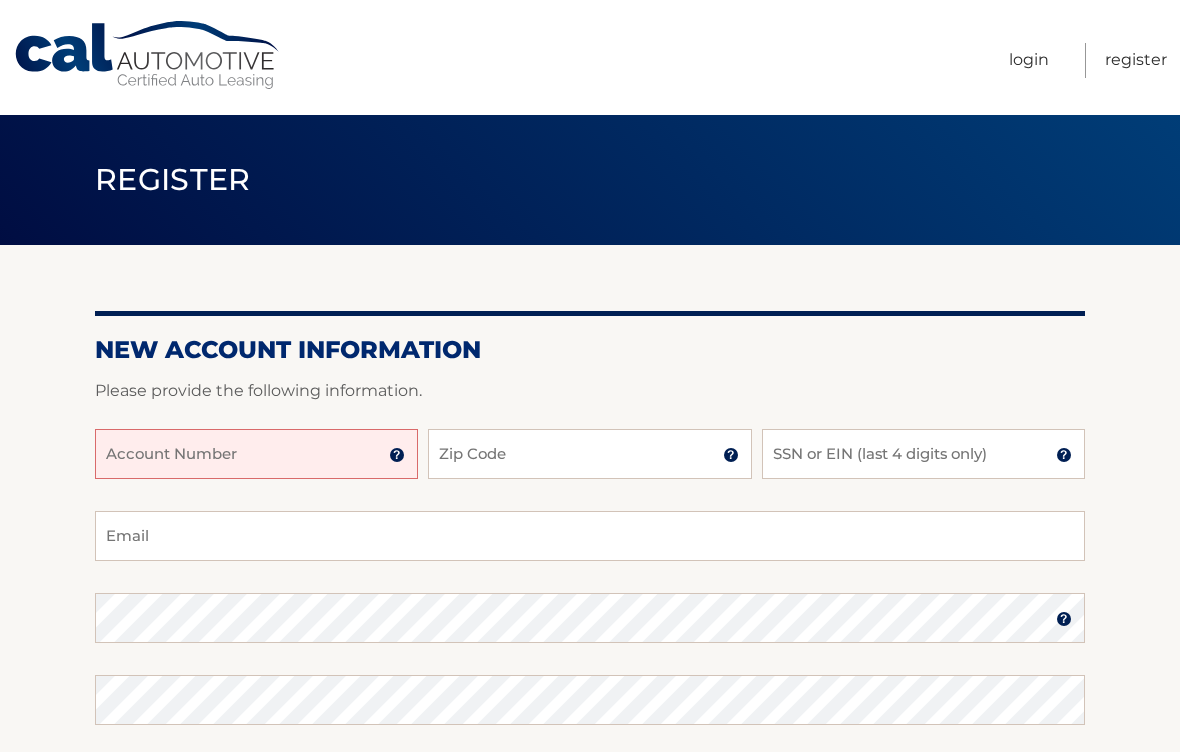 scroll, scrollTop: 0, scrollLeft: 0, axis: both 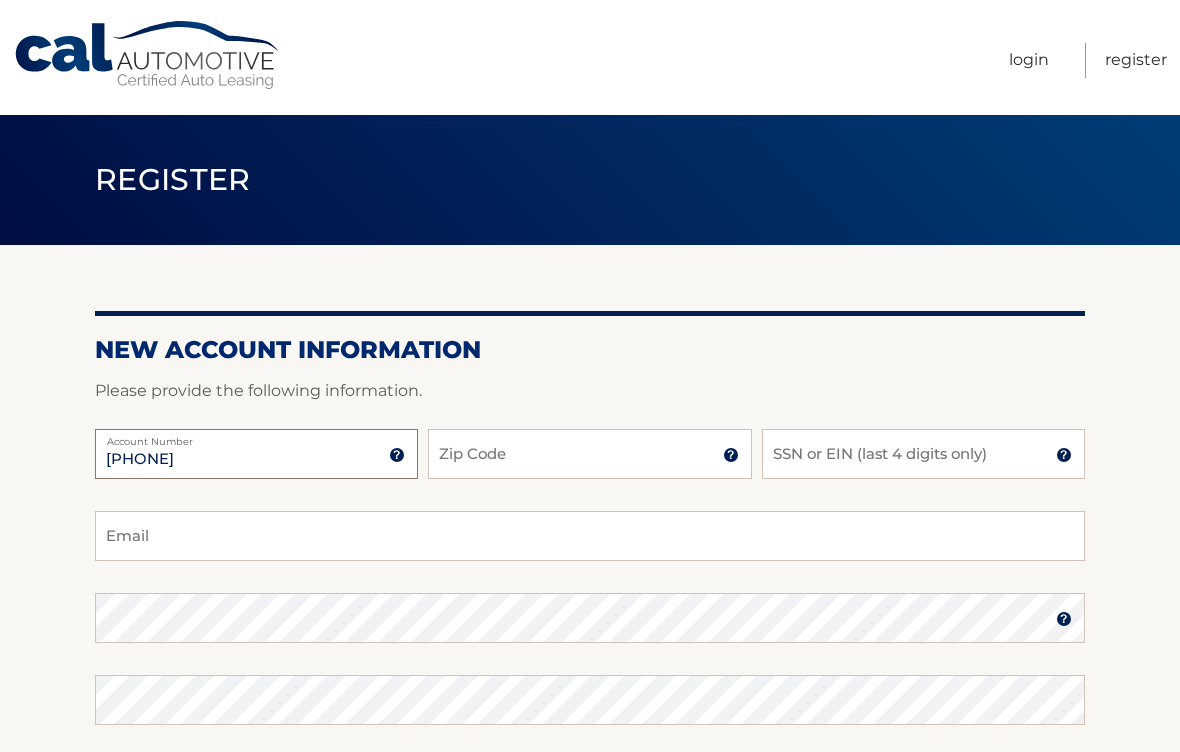 type on "44455977069" 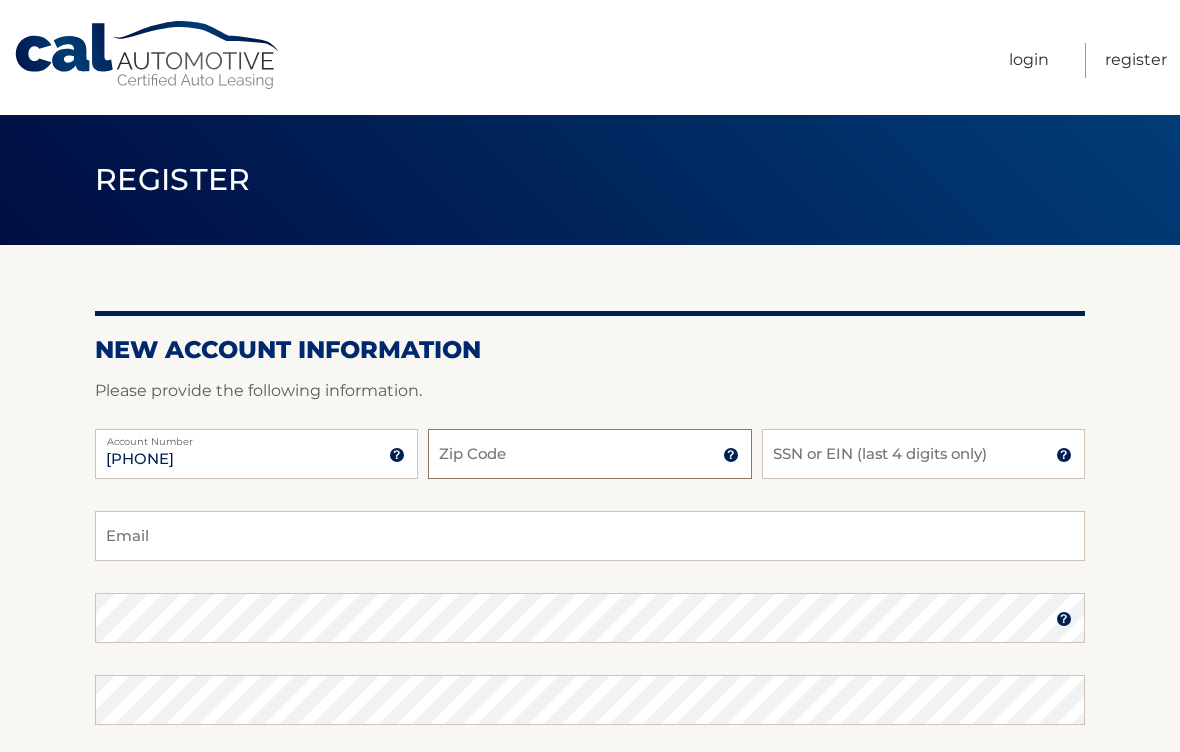 click on "Zip Code" at bounding box center [589, 454] 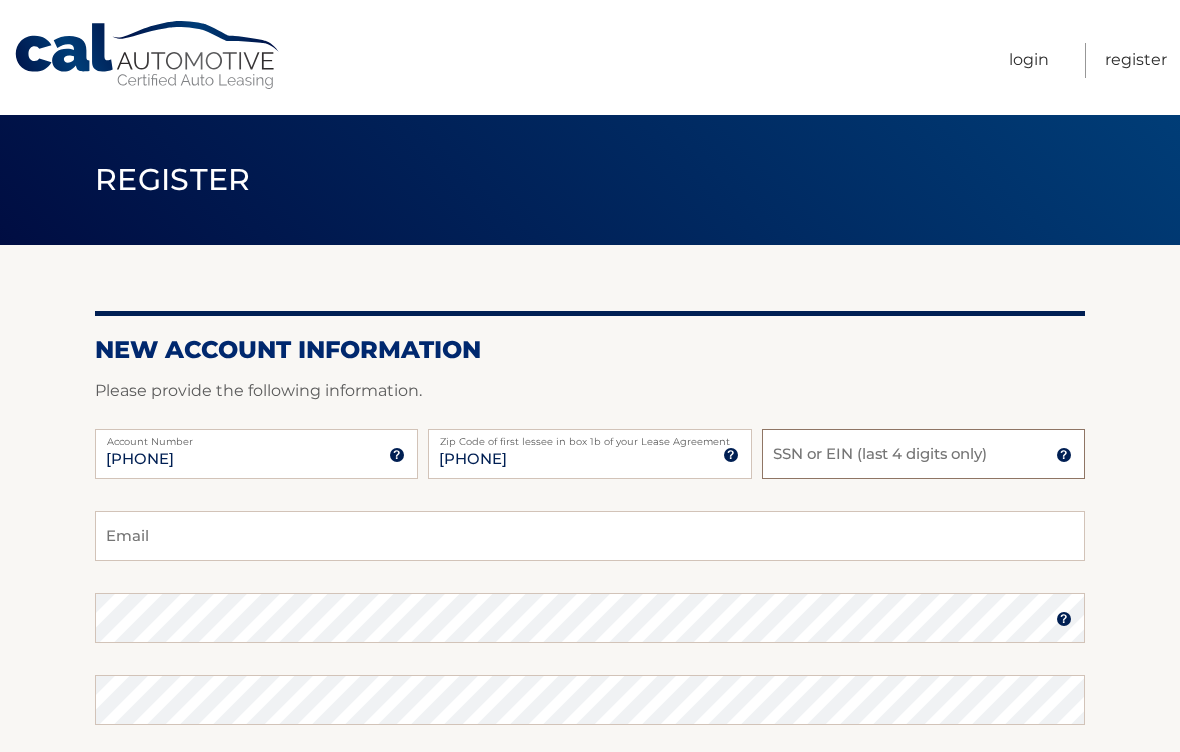 click on "SSN or EIN (last 4 digits only)" at bounding box center (923, 454) 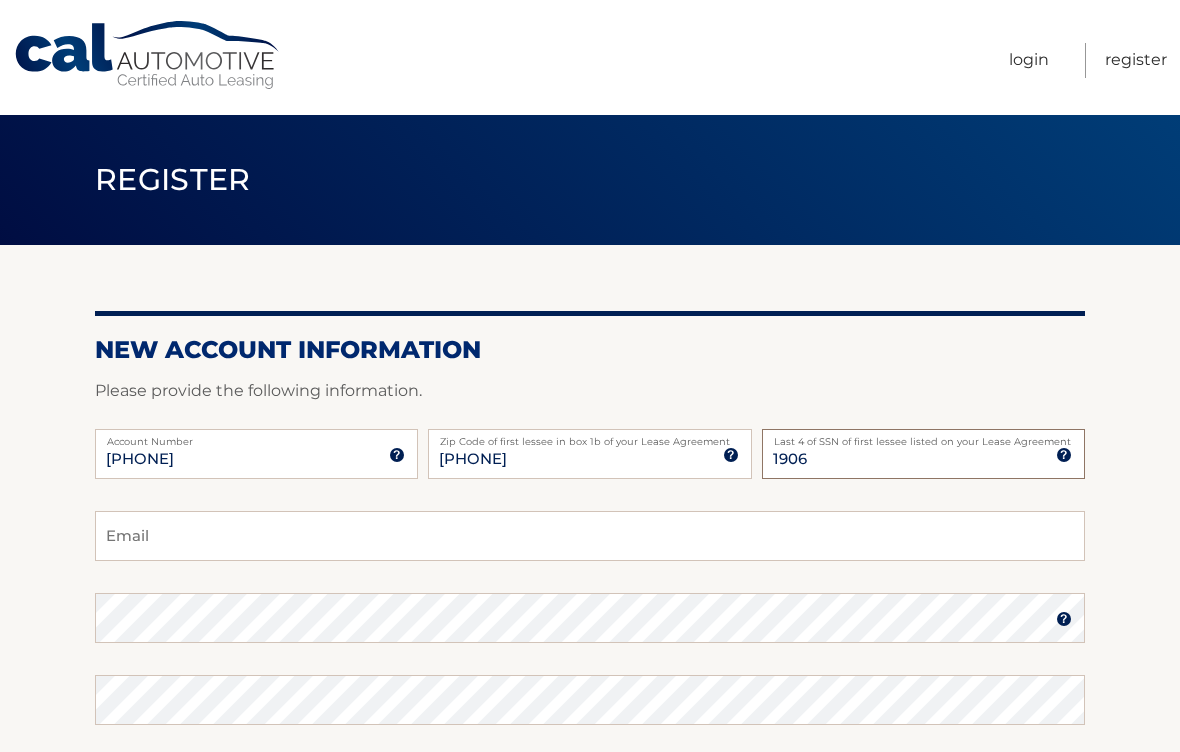 type on "1906" 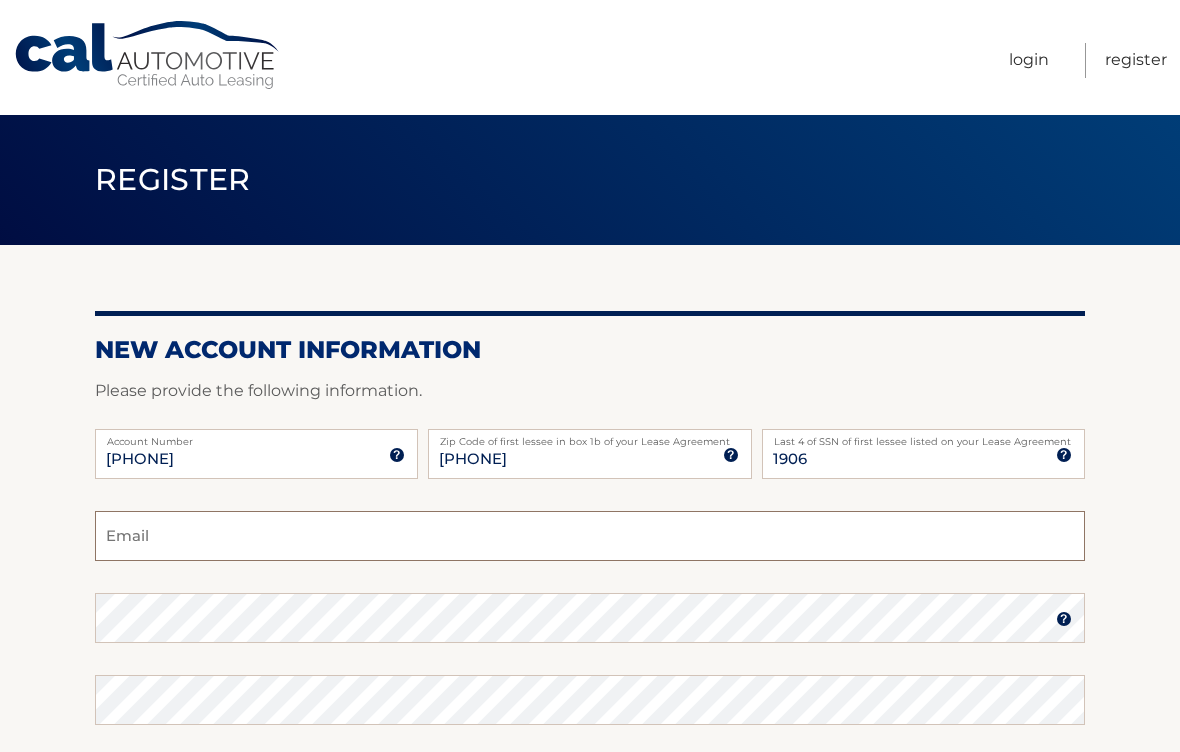 click on "Email" at bounding box center (590, 536) 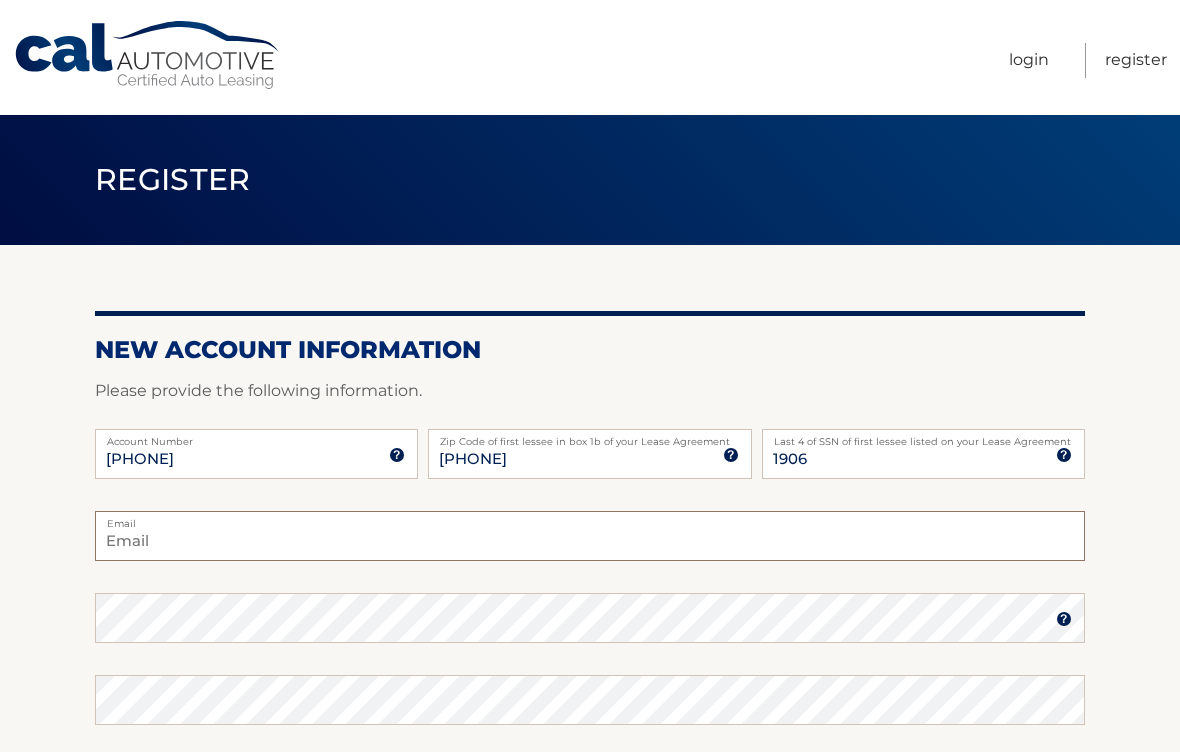 type on "cama210608@yahoo.com" 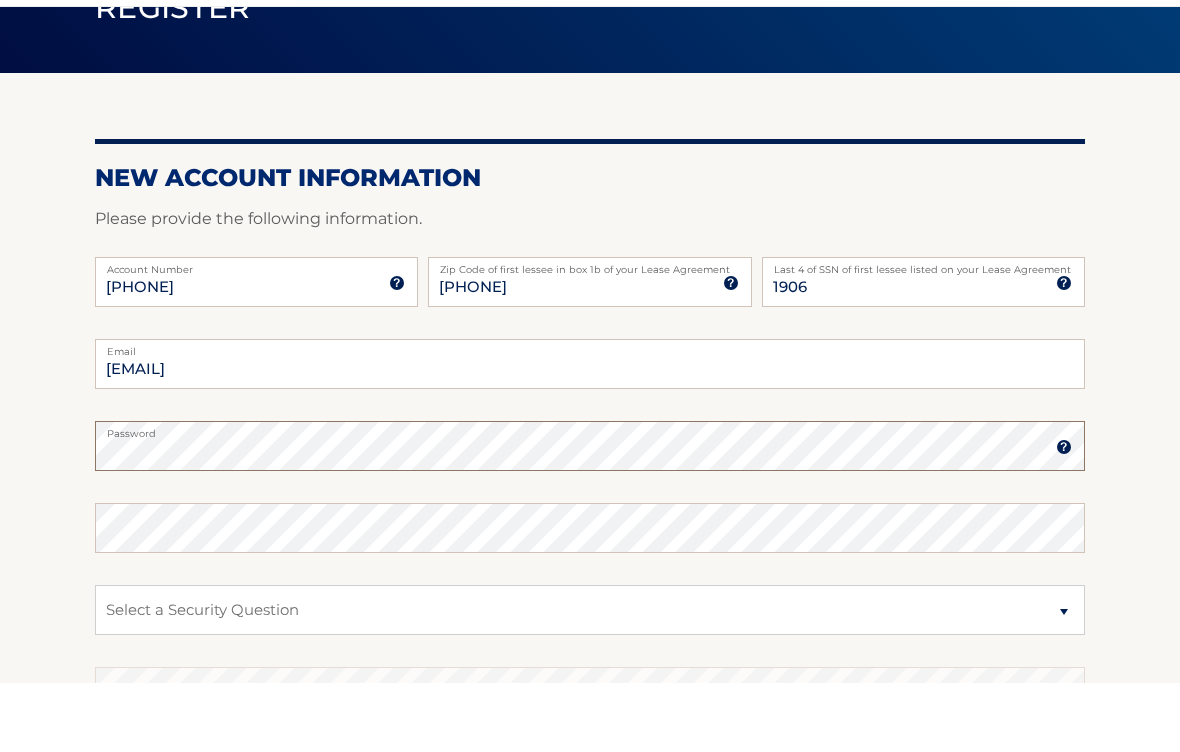 scroll, scrollTop: 103, scrollLeft: 0, axis: vertical 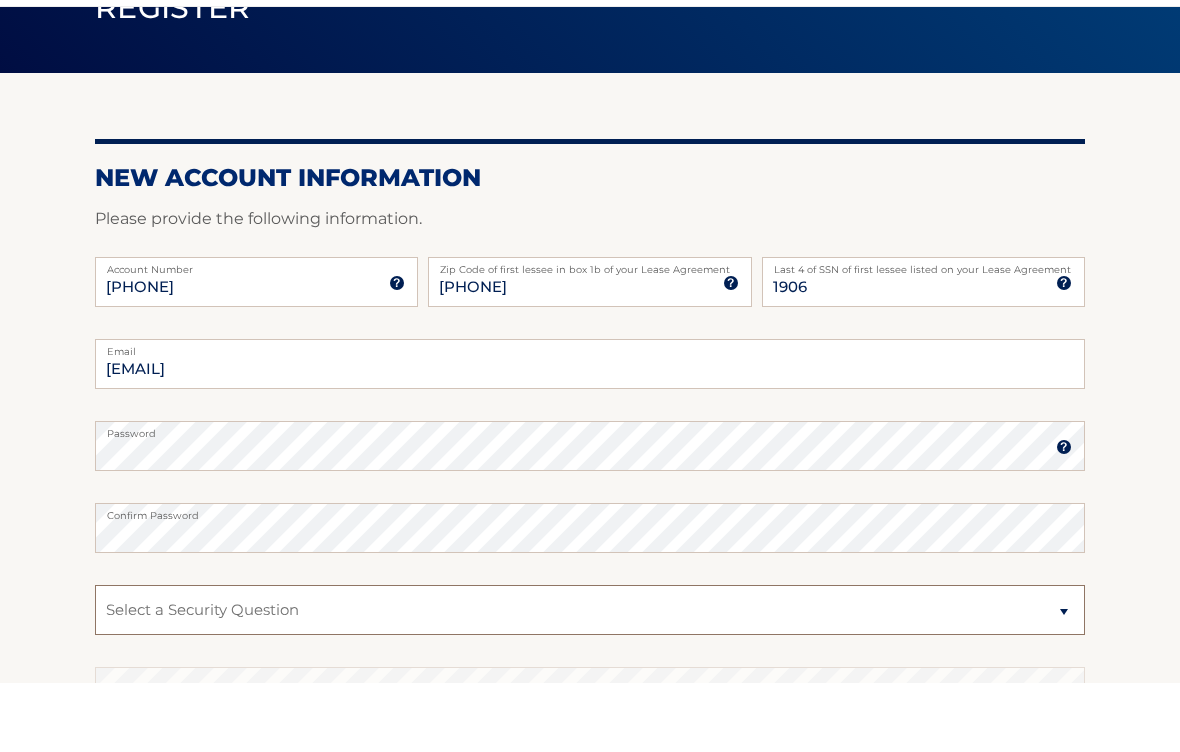 click on "Select a Security Question
What was the name of your elementary school?
What is your mother’s maiden name?
What street did you live on in the third grade?
In what city or town was your first job?
What was your childhood phone number including area code? (e.g., 000-000-0000)" at bounding box center (590, 679) 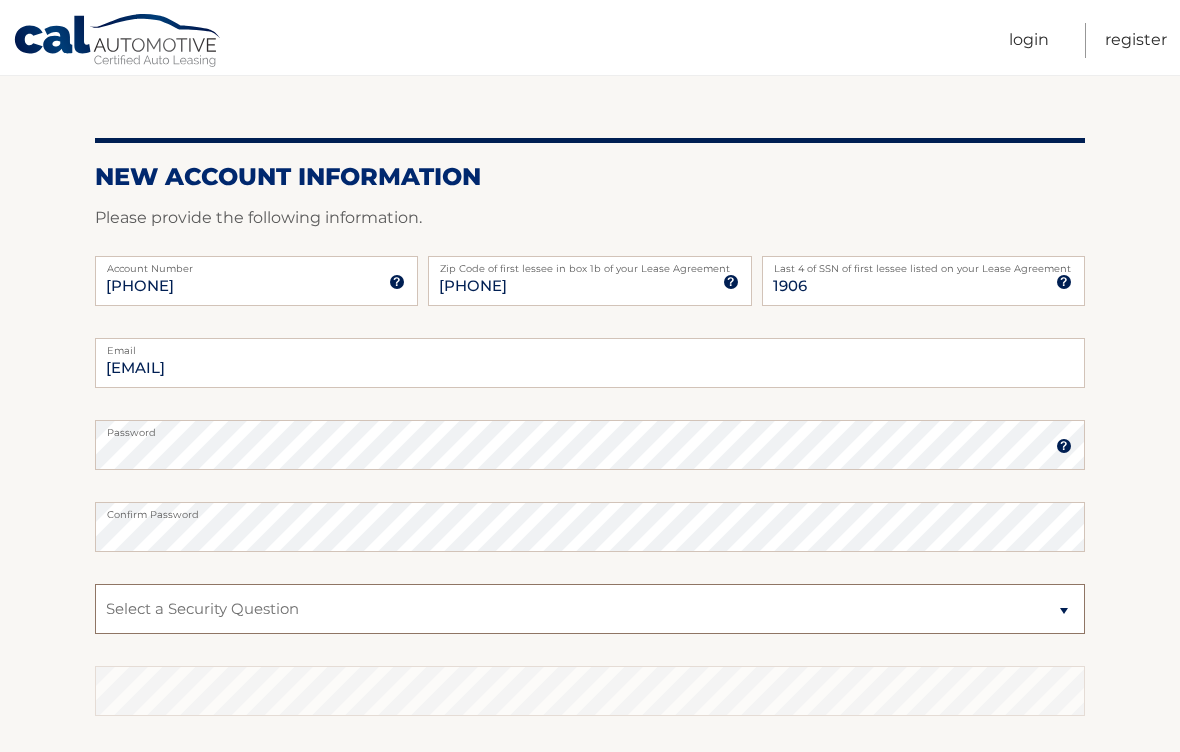 select on "2" 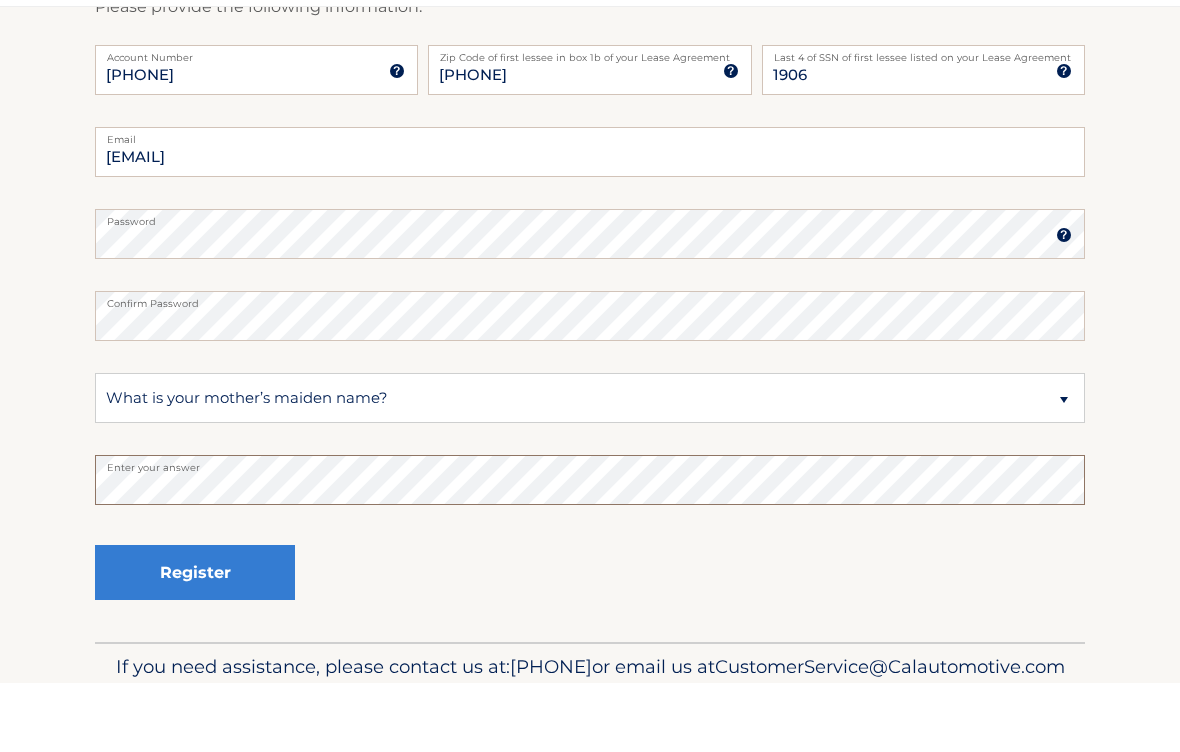scroll, scrollTop: 424, scrollLeft: 0, axis: vertical 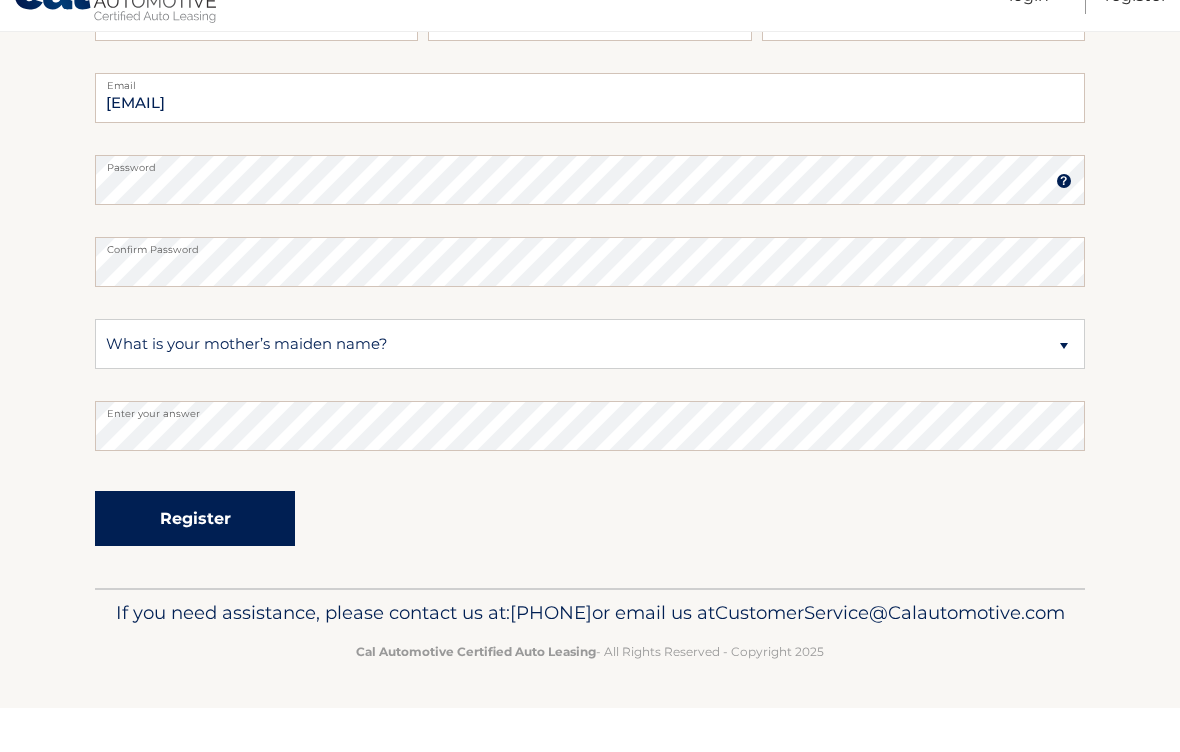 click on "Register" at bounding box center [195, 562] 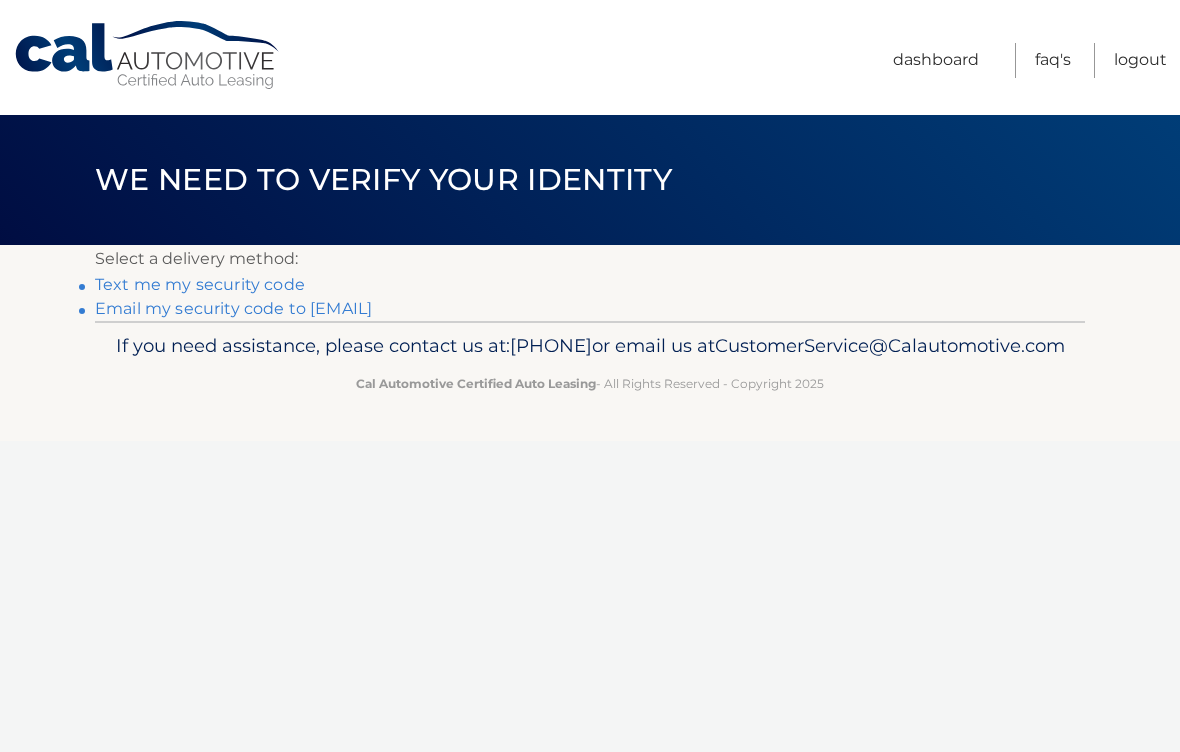 scroll, scrollTop: 0, scrollLeft: 0, axis: both 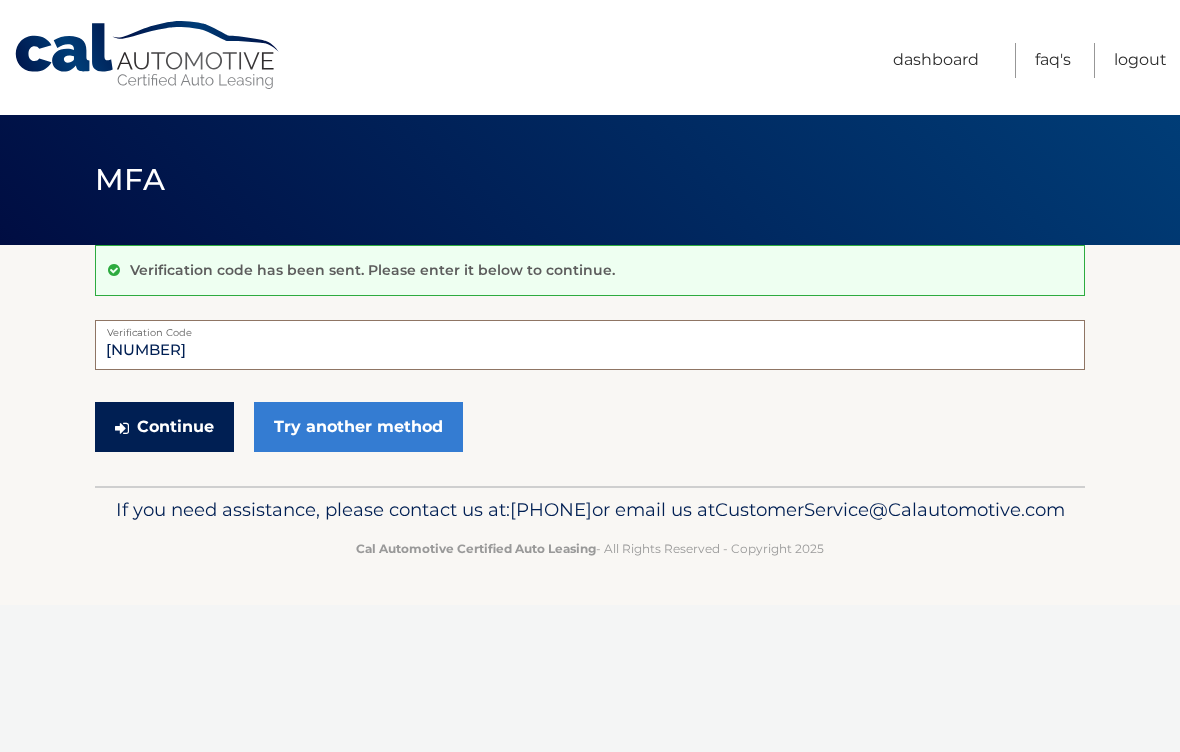 type on "042184" 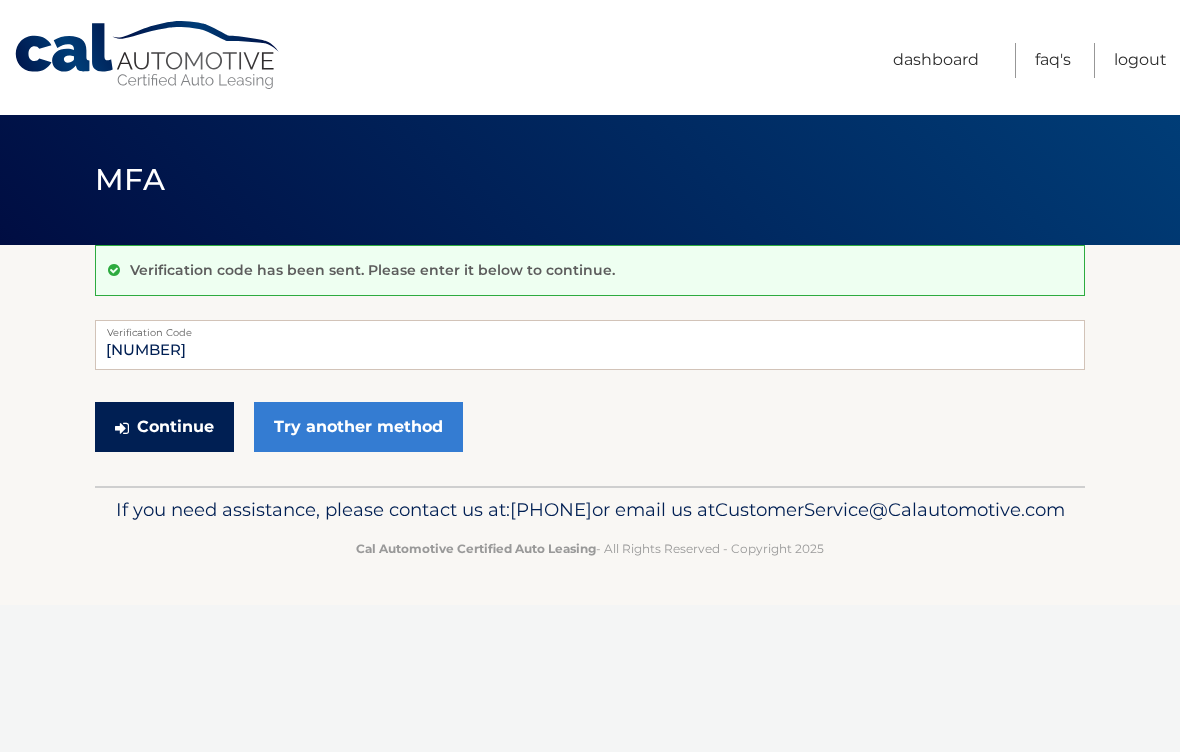 click on "Continue" at bounding box center [164, 427] 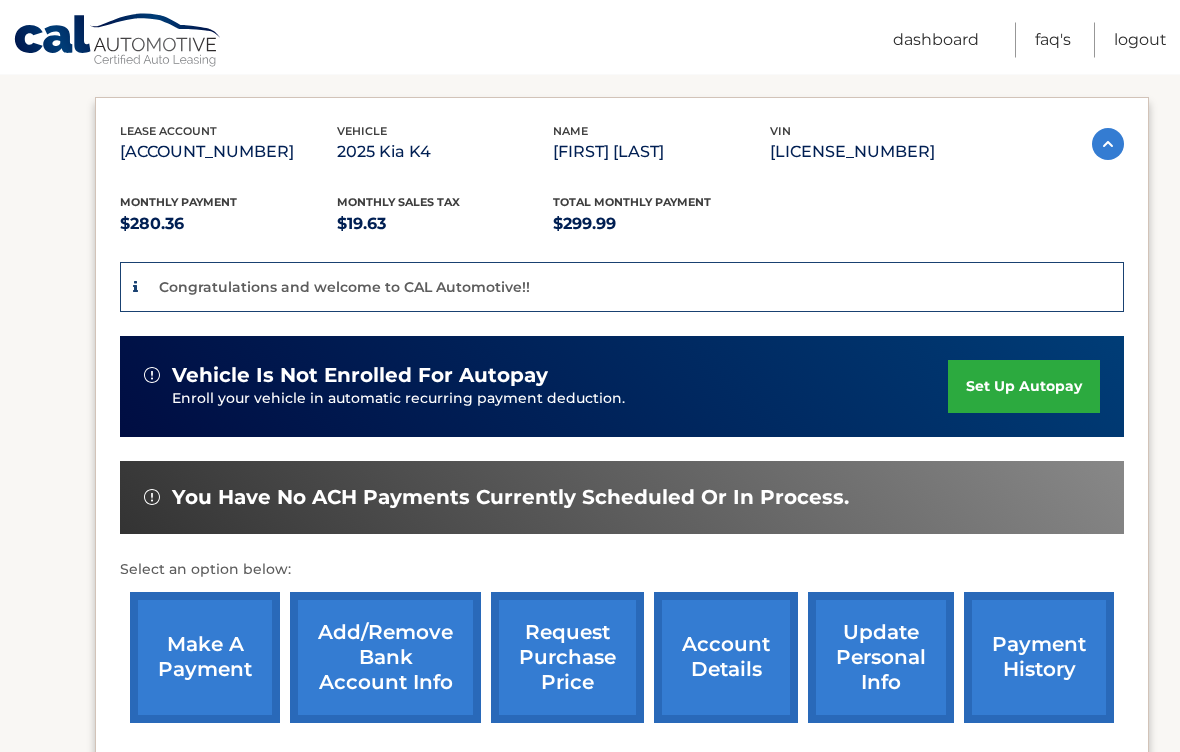 scroll, scrollTop: 254, scrollLeft: 0, axis: vertical 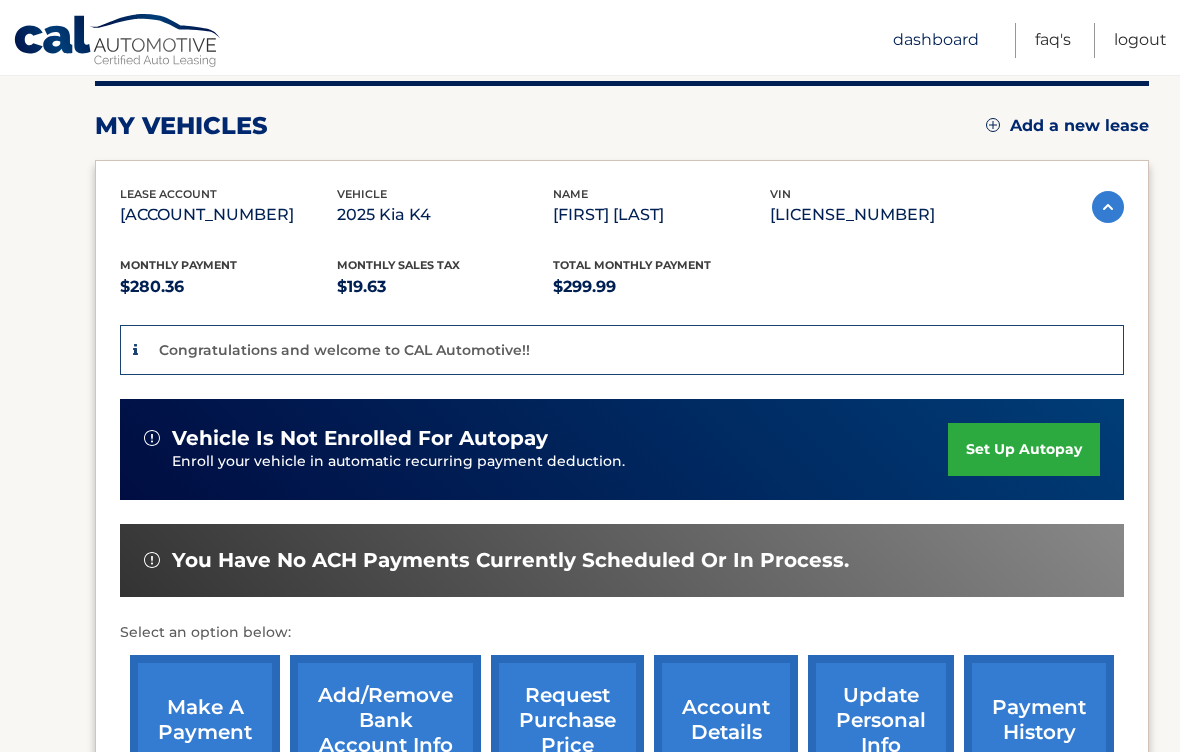 click on "Dashboard" at bounding box center [936, 40] 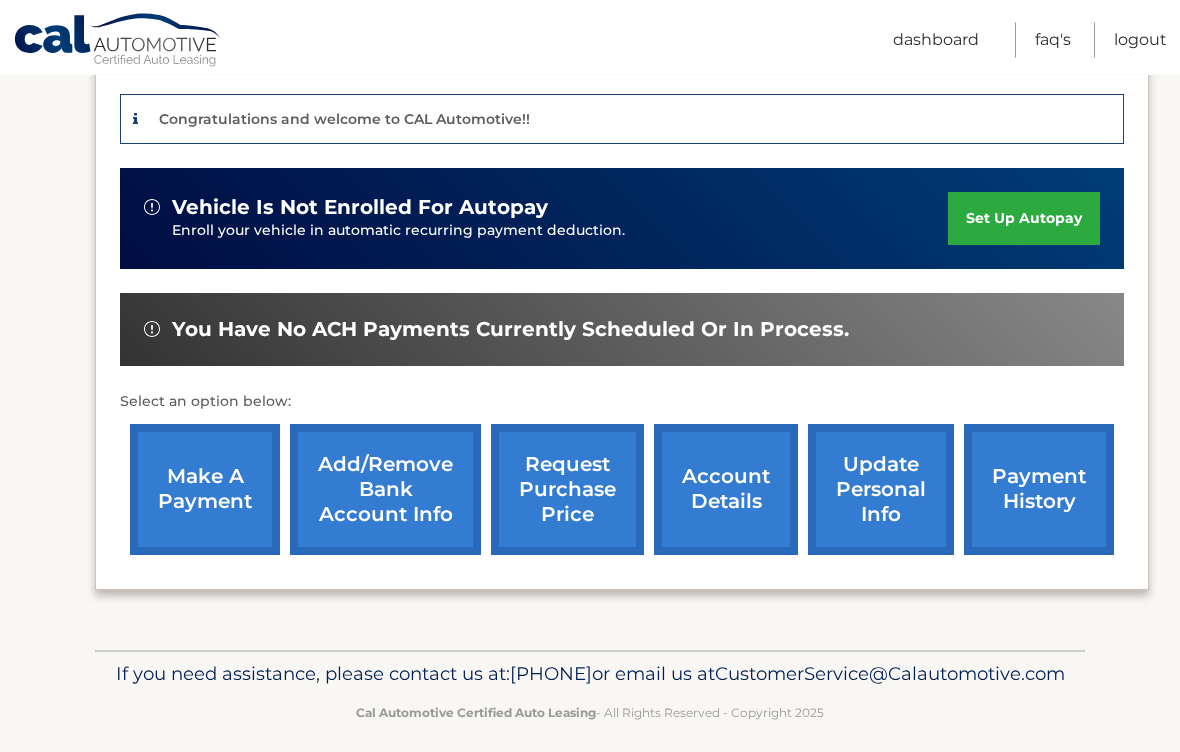 scroll, scrollTop: 504, scrollLeft: 0, axis: vertical 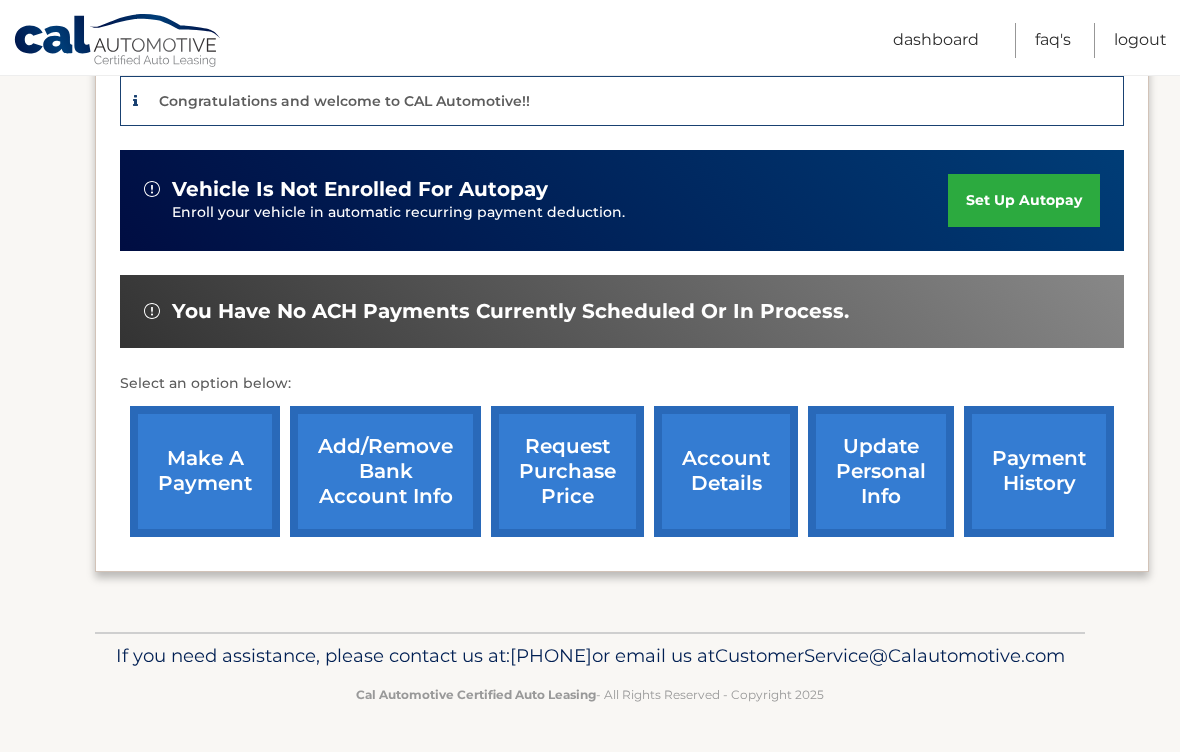 click on "update personal info" at bounding box center (881, 471) 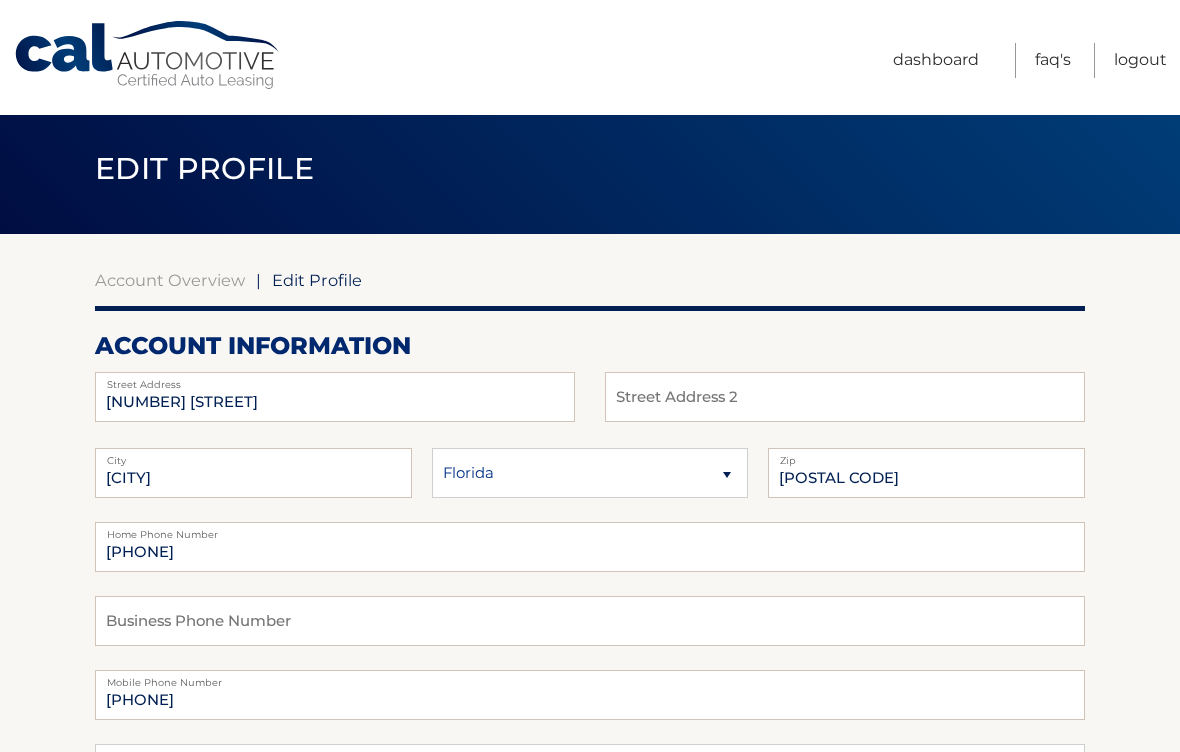 scroll, scrollTop: 0, scrollLeft: 0, axis: both 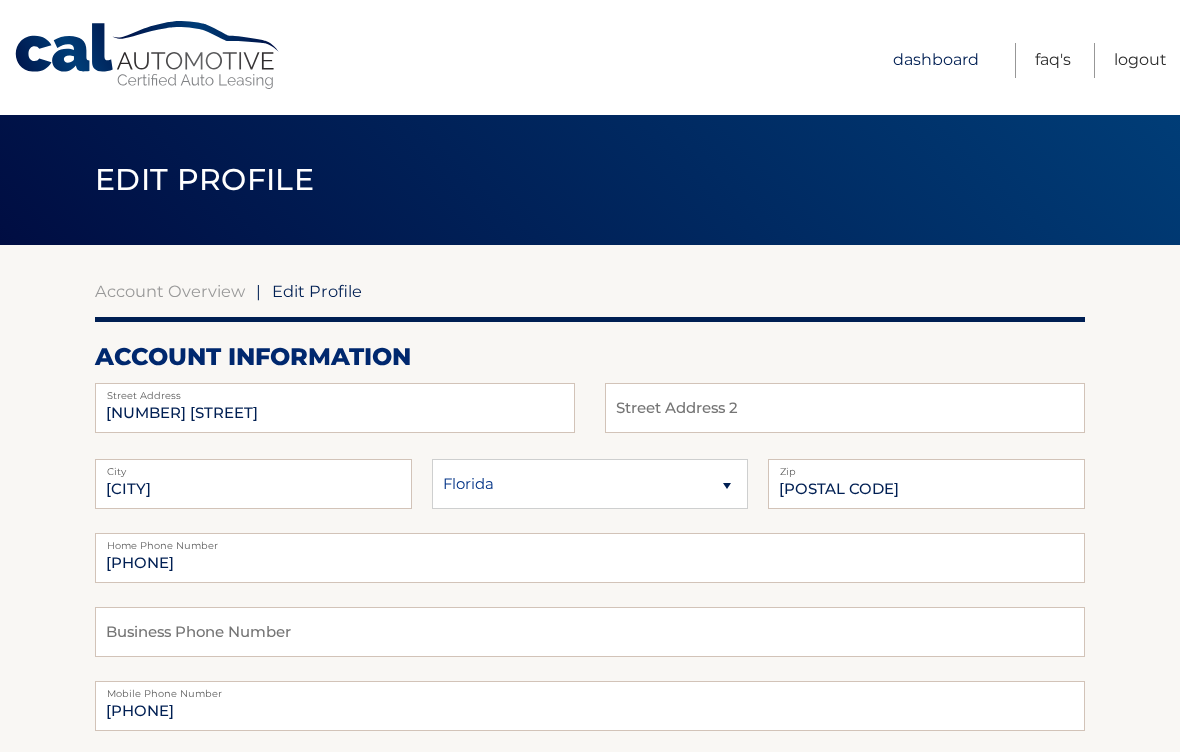 click on "Dashboard" at bounding box center [936, 60] 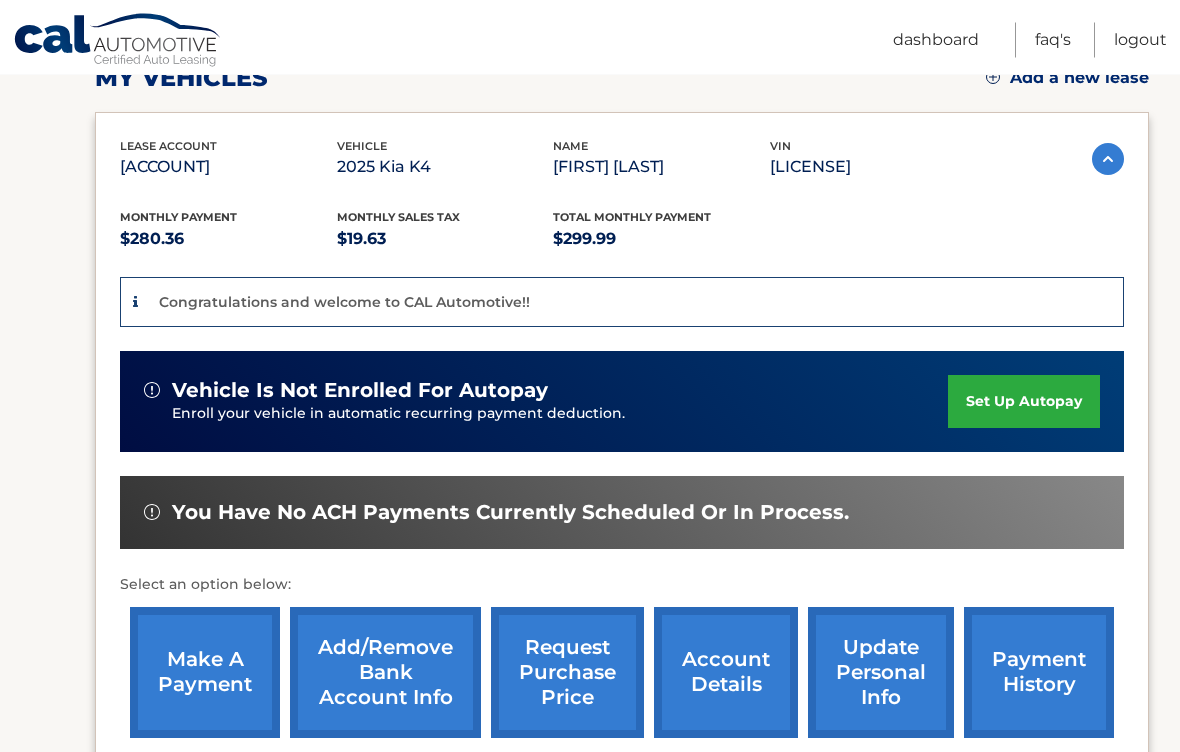 scroll, scrollTop: 313, scrollLeft: 0, axis: vertical 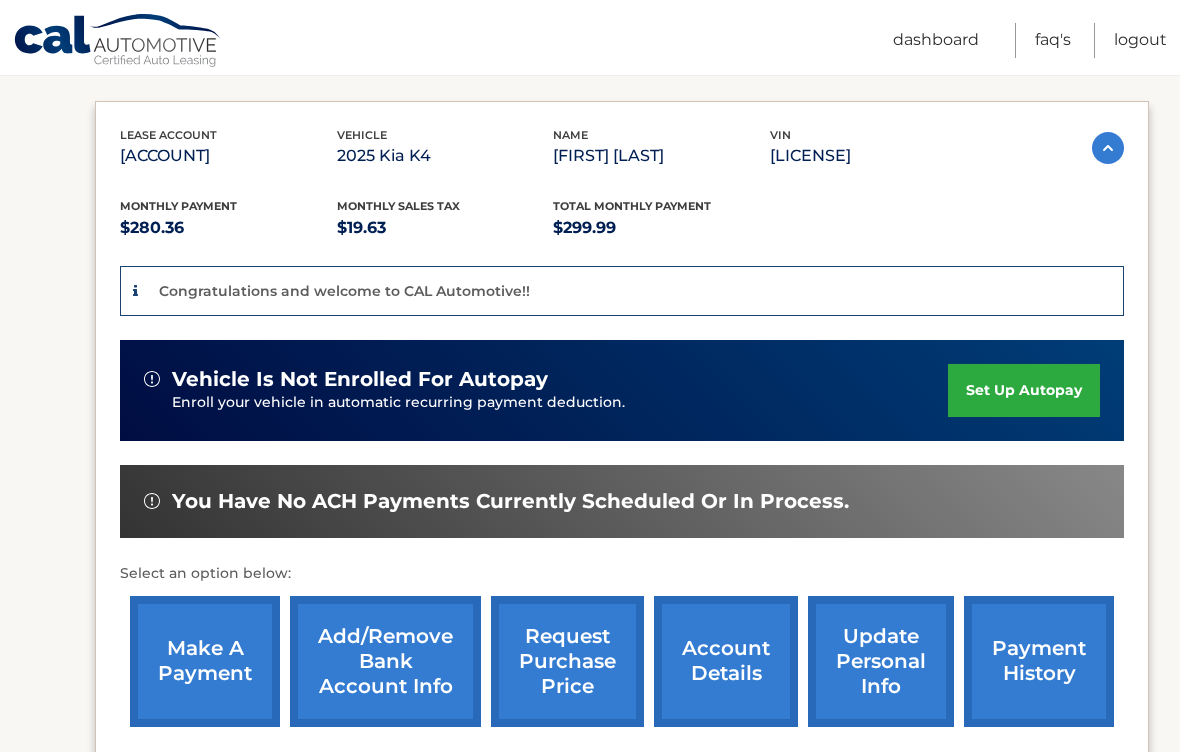 click on "set up autopay" at bounding box center [1024, 390] 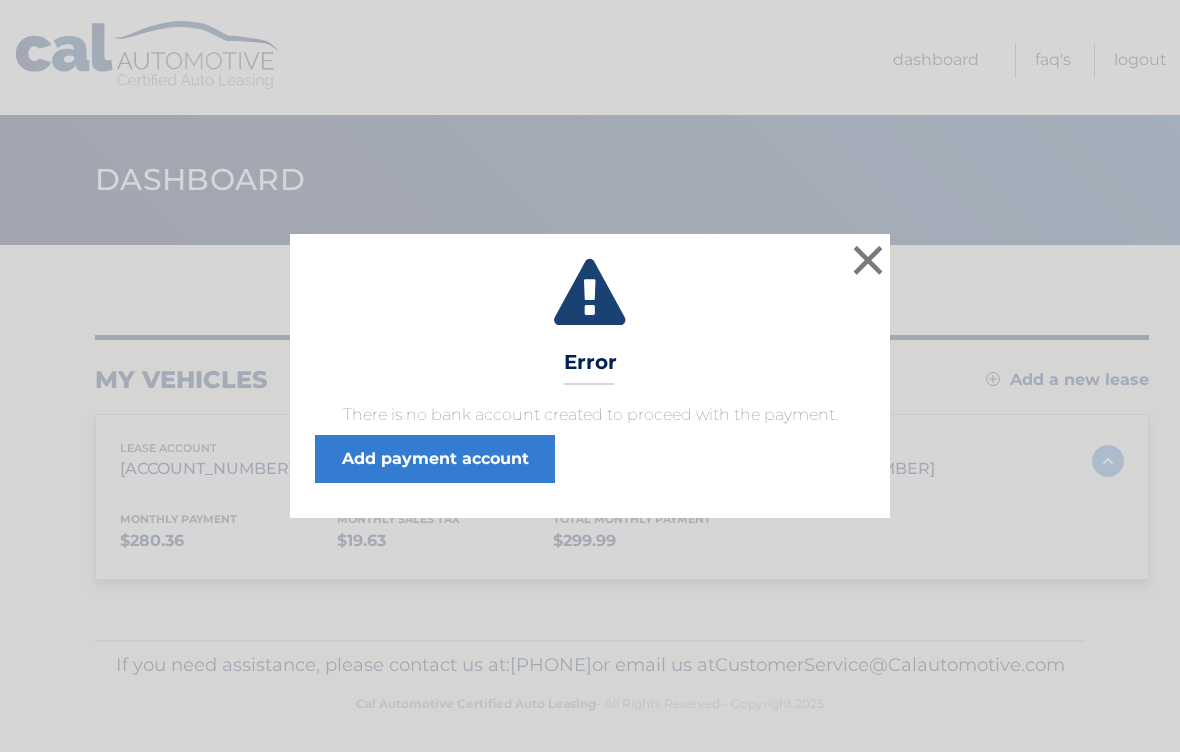 scroll, scrollTop: 0, scrollLeft: 0, axis: both 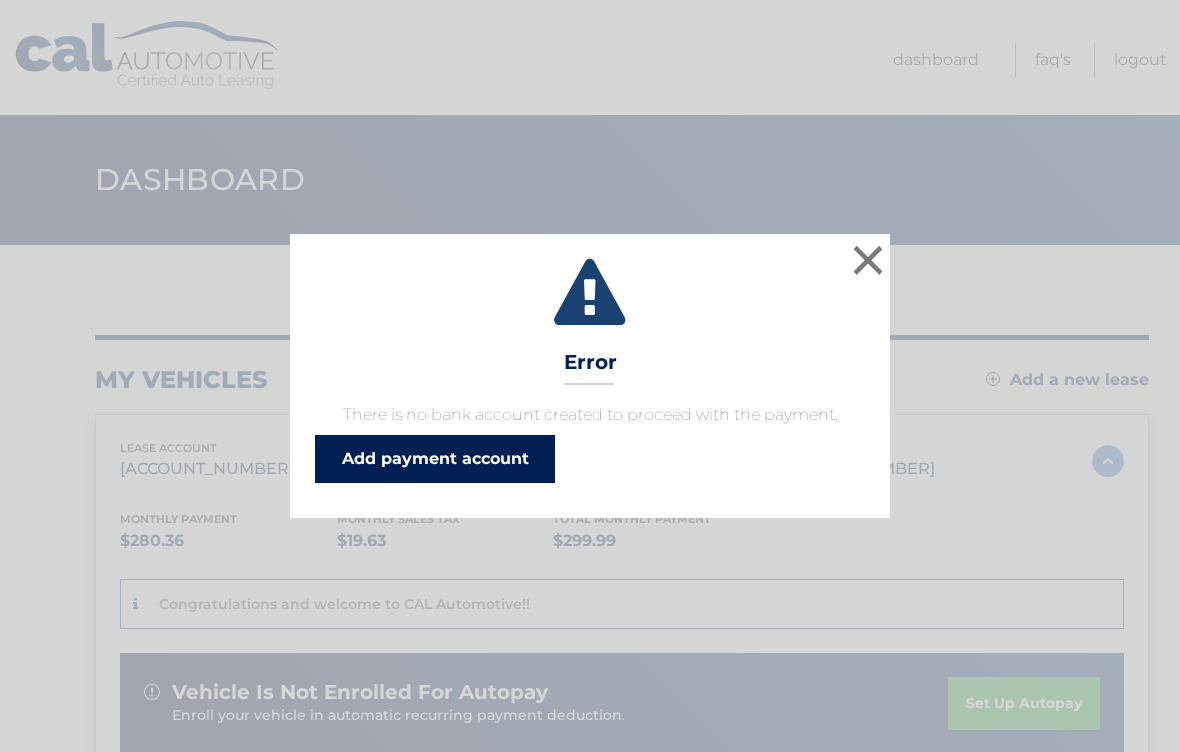 click on "Add payment account" at bounding box center [435, 459] 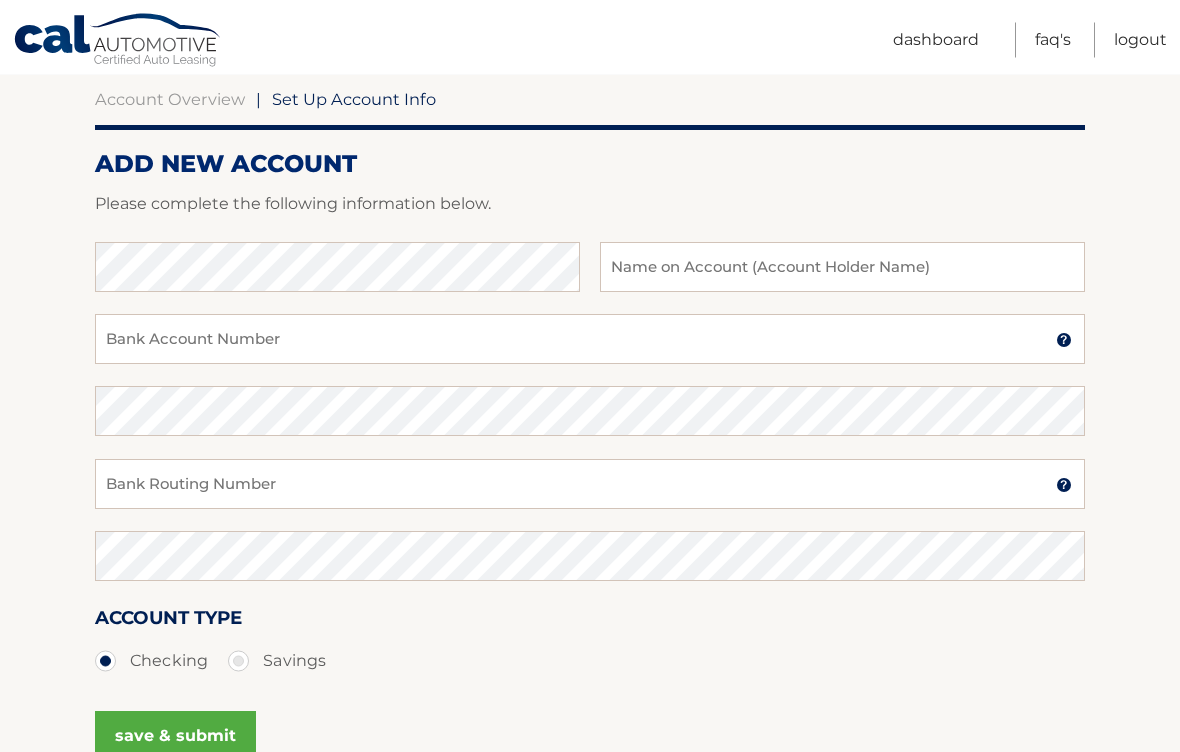 scroll, scrollTop: 211, scrollLeft: 0, axis: vertical 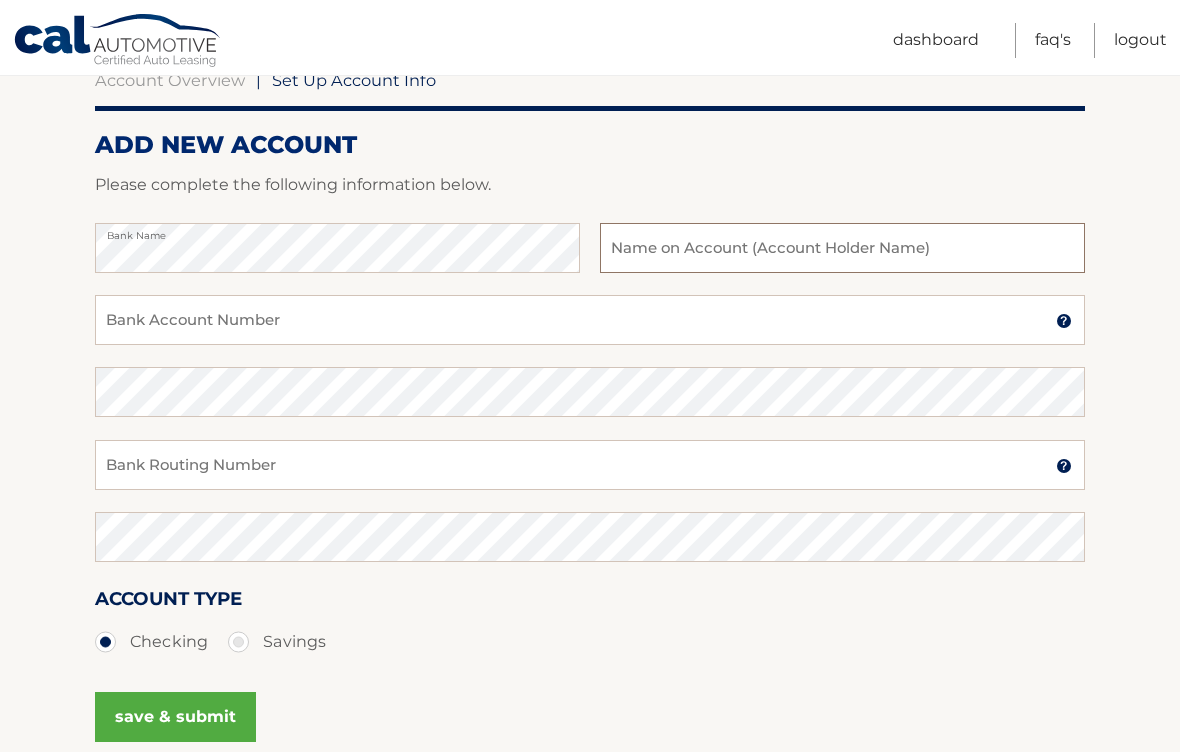 click at bounding box center (842, 248) 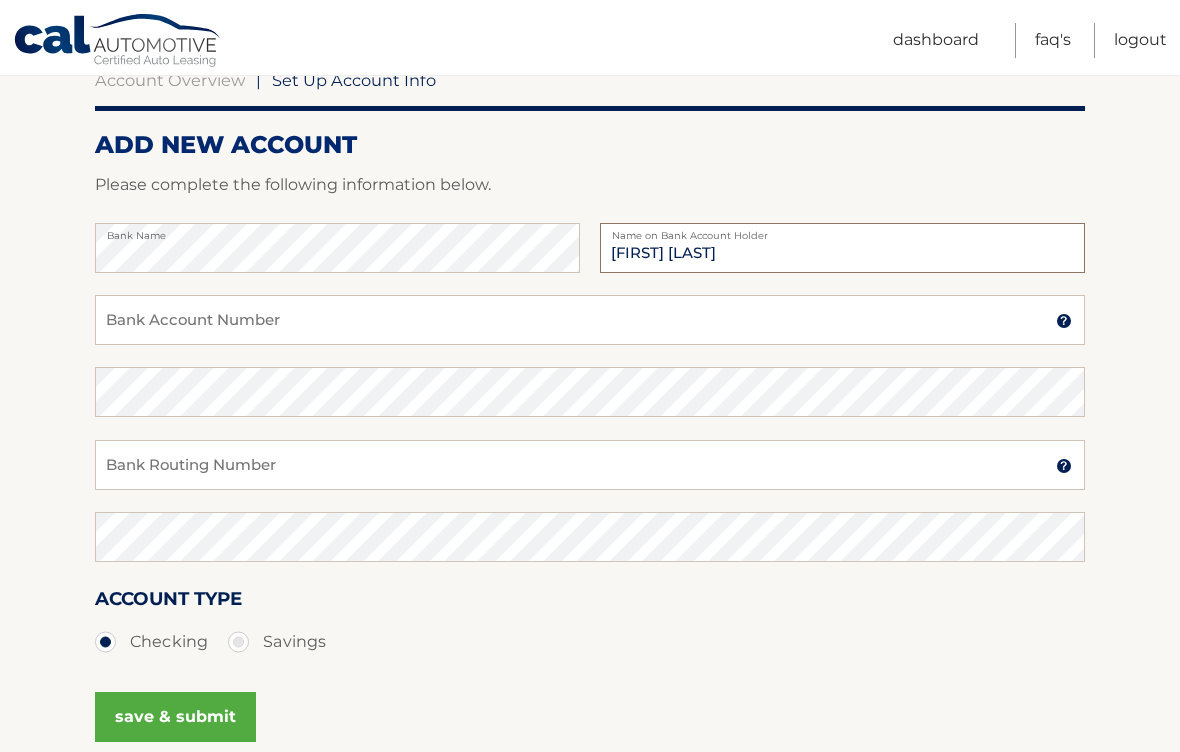 type on "[FIRST] [LAST]" 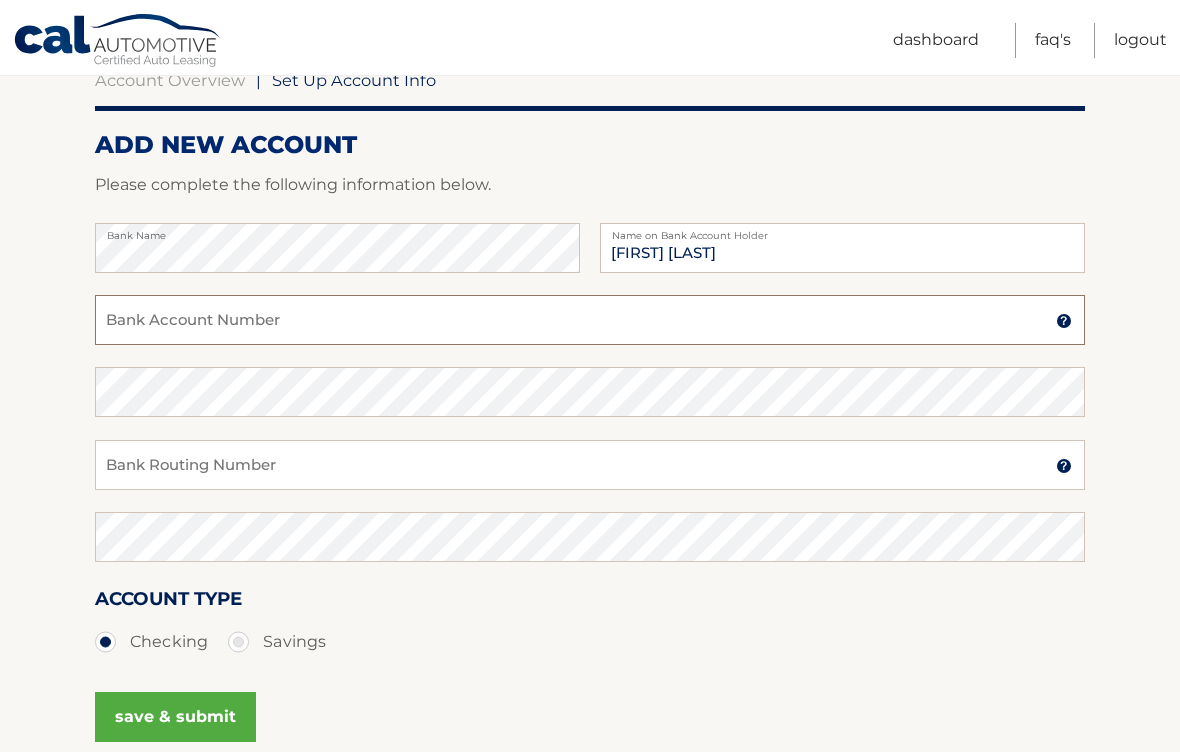 click on "Bank Account Number" at bounding box center (590, 320) 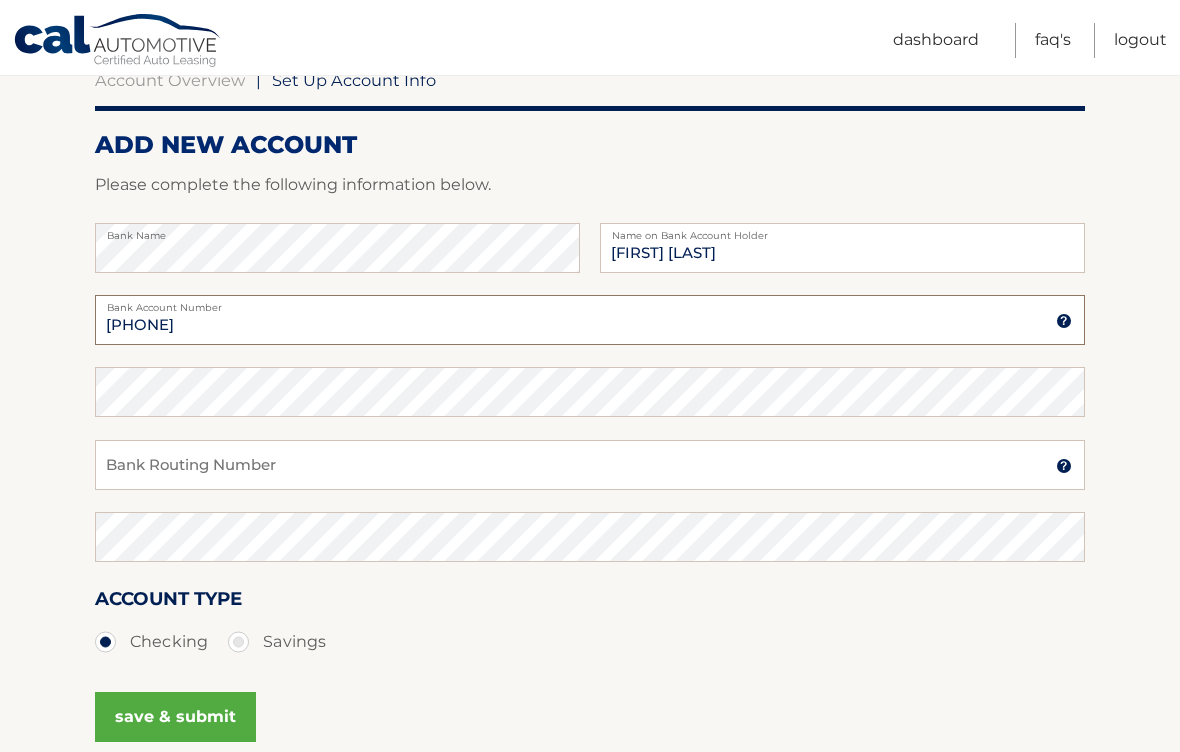 type on "[PHONE]" 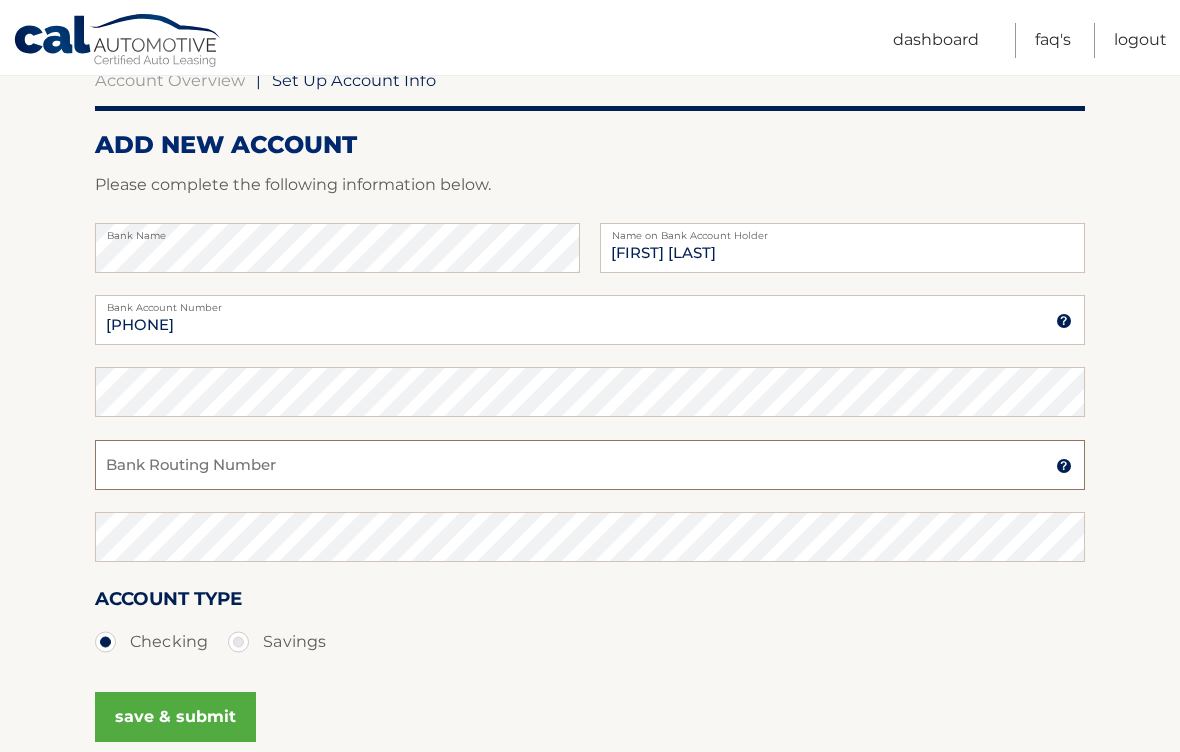 click on "Bank Routing Number" at bounding box center [590, 465] 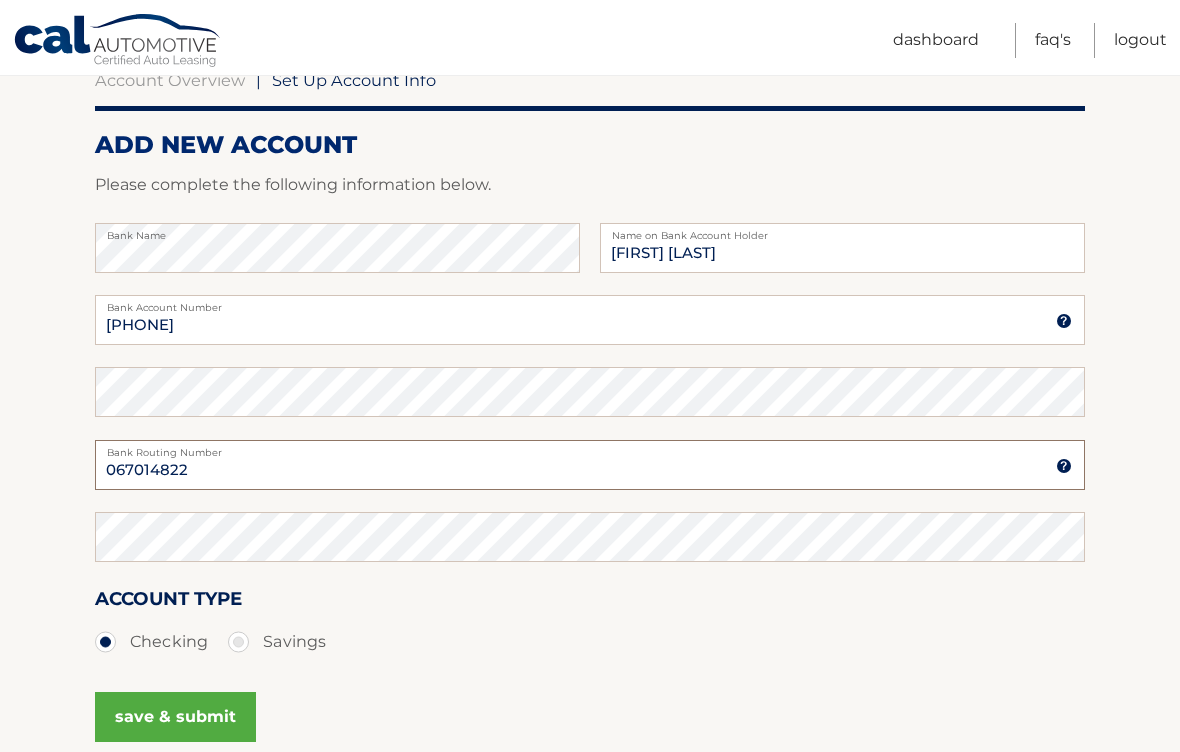 type on "067014822" 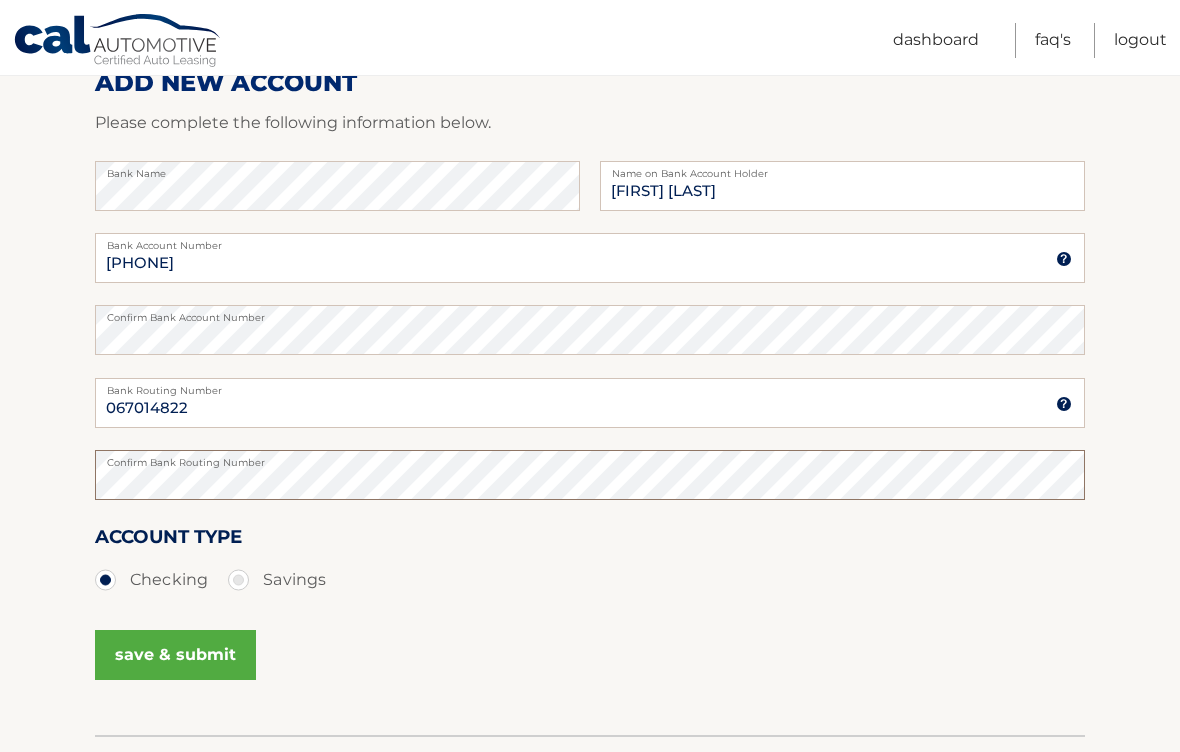 scroll, scrollTop: 272, scrollLeft: 0, axis: vertical 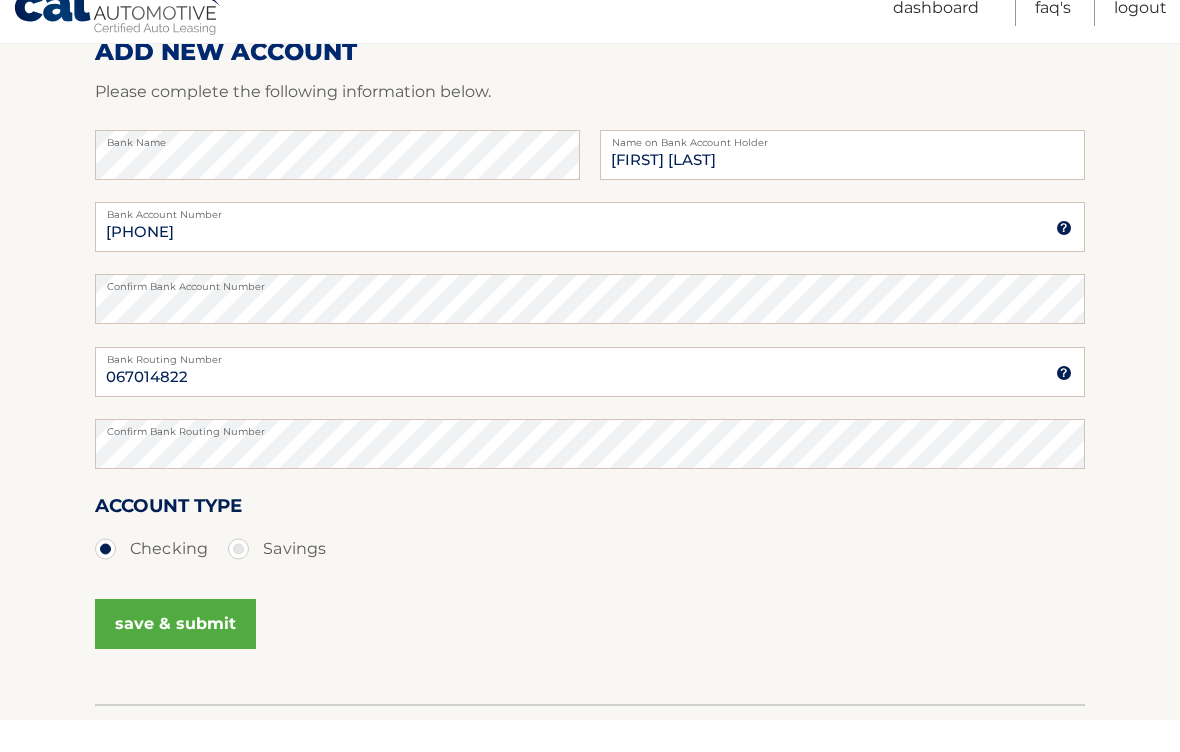 click on "save & submit" at bounding box center [175, 656] 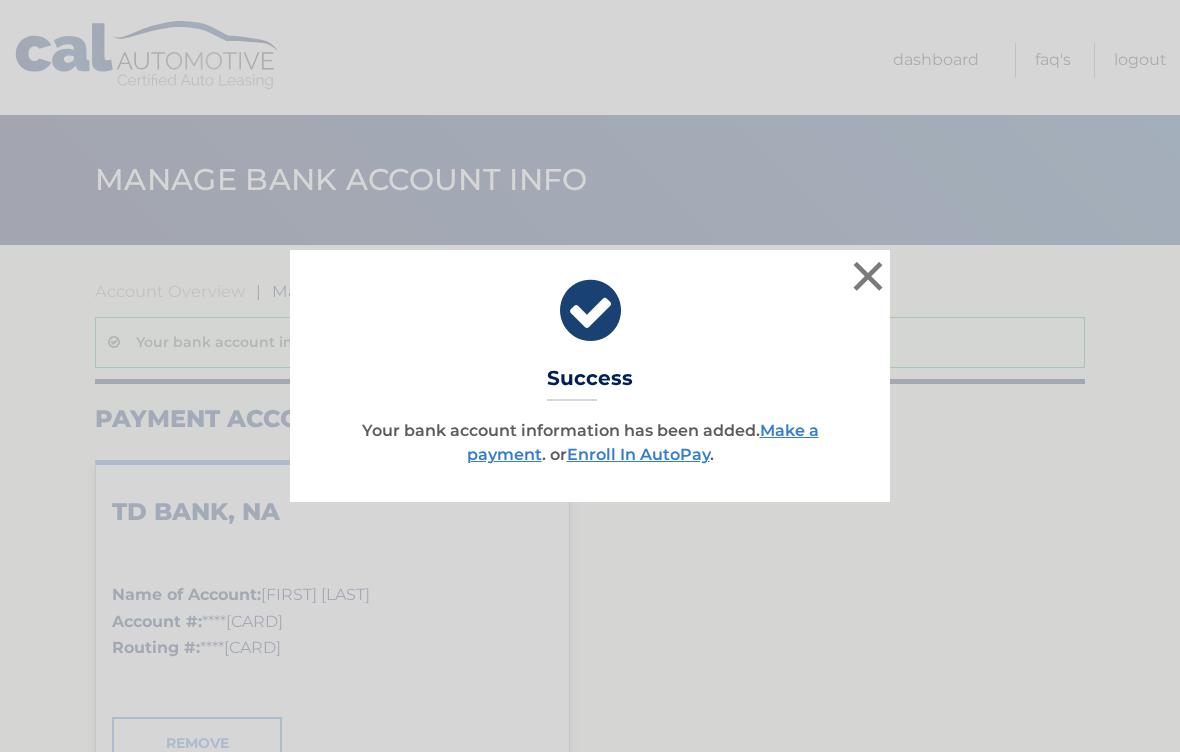 scroll, scrollTop: 0, scrollLeft: 0, axis: both 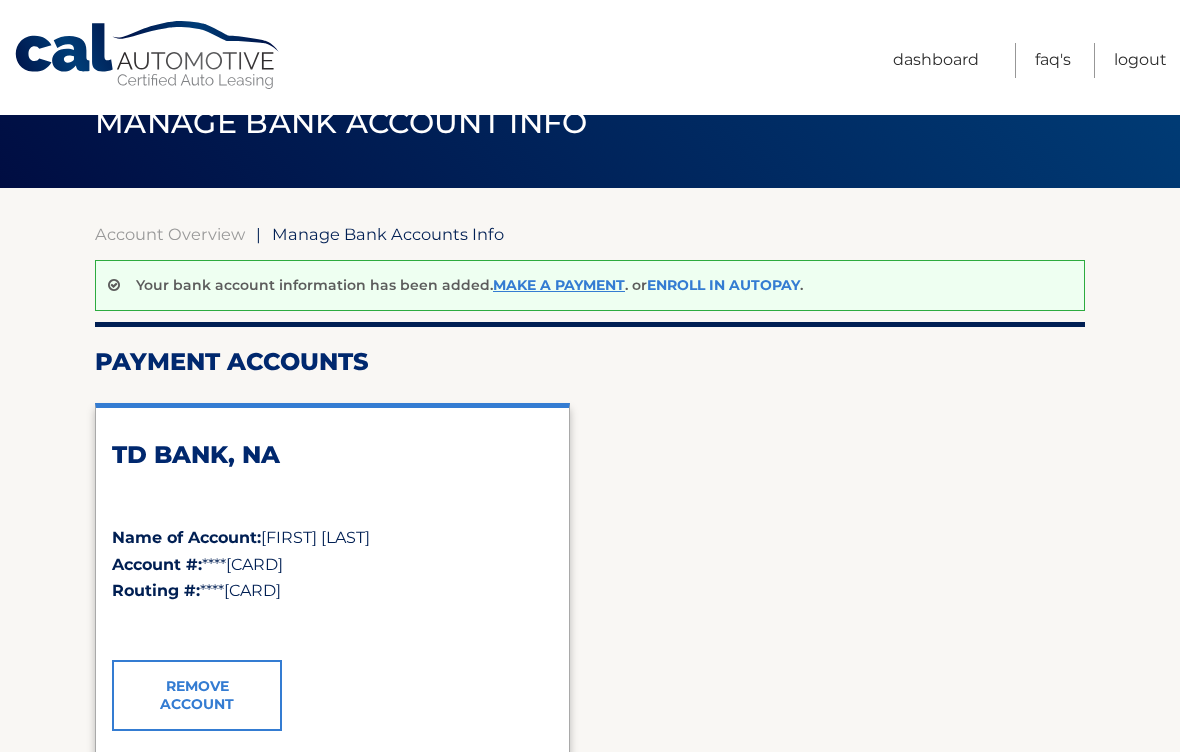 click on "Enroll In AutoPay" at bounding box center [723, 285] 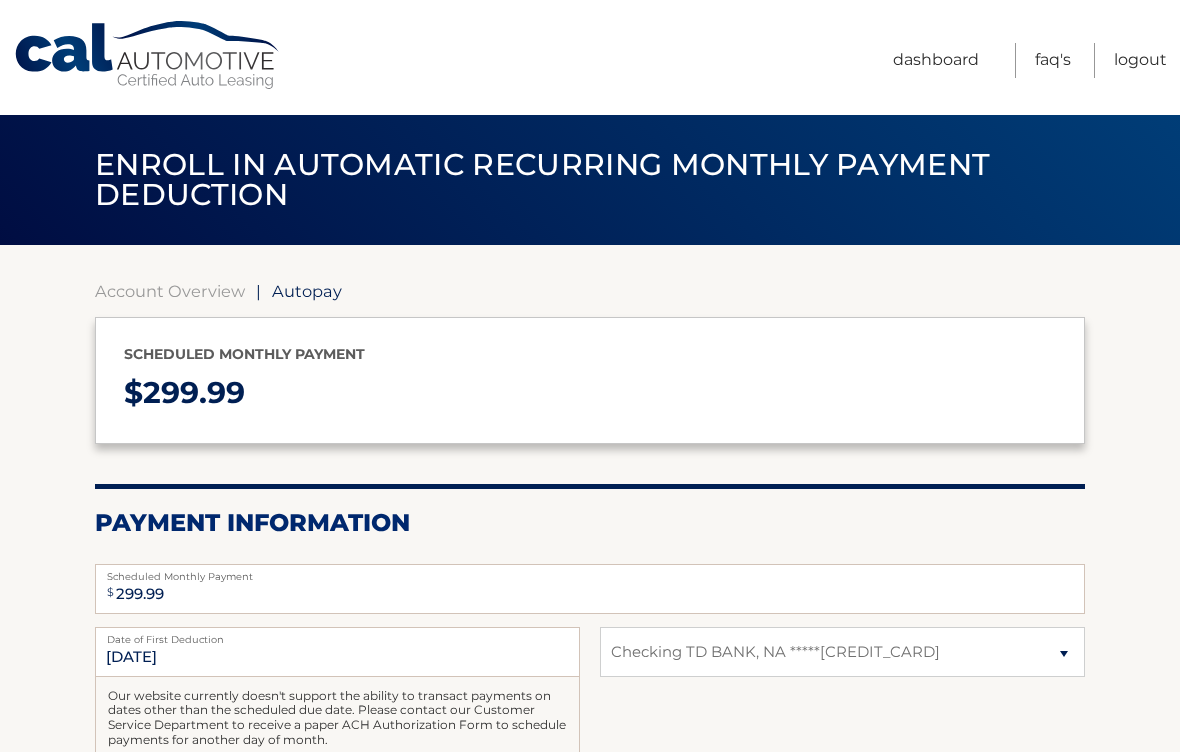 select on "YmE2MjU1ZWItODE4Yy00NzQ2LTllYjItOWYyNjU4MDVhNWQx" 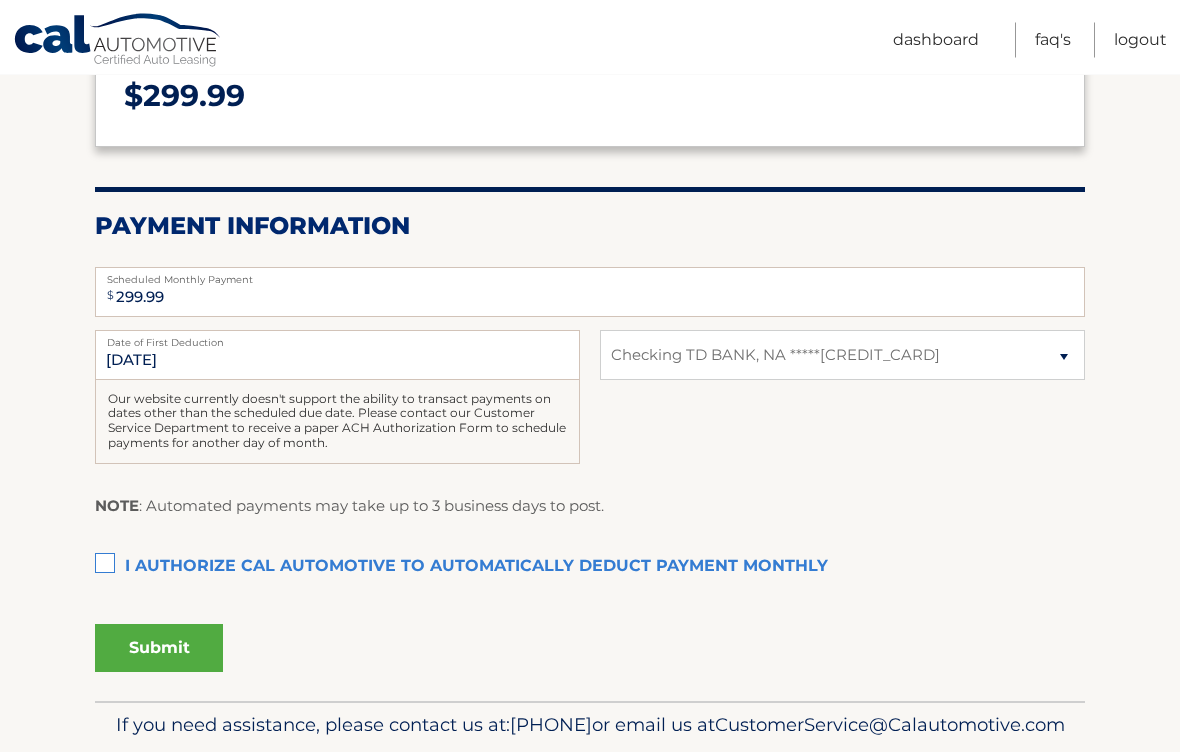 scroll, scrollTop: 302, scrollLeft: 0, axis: vertical 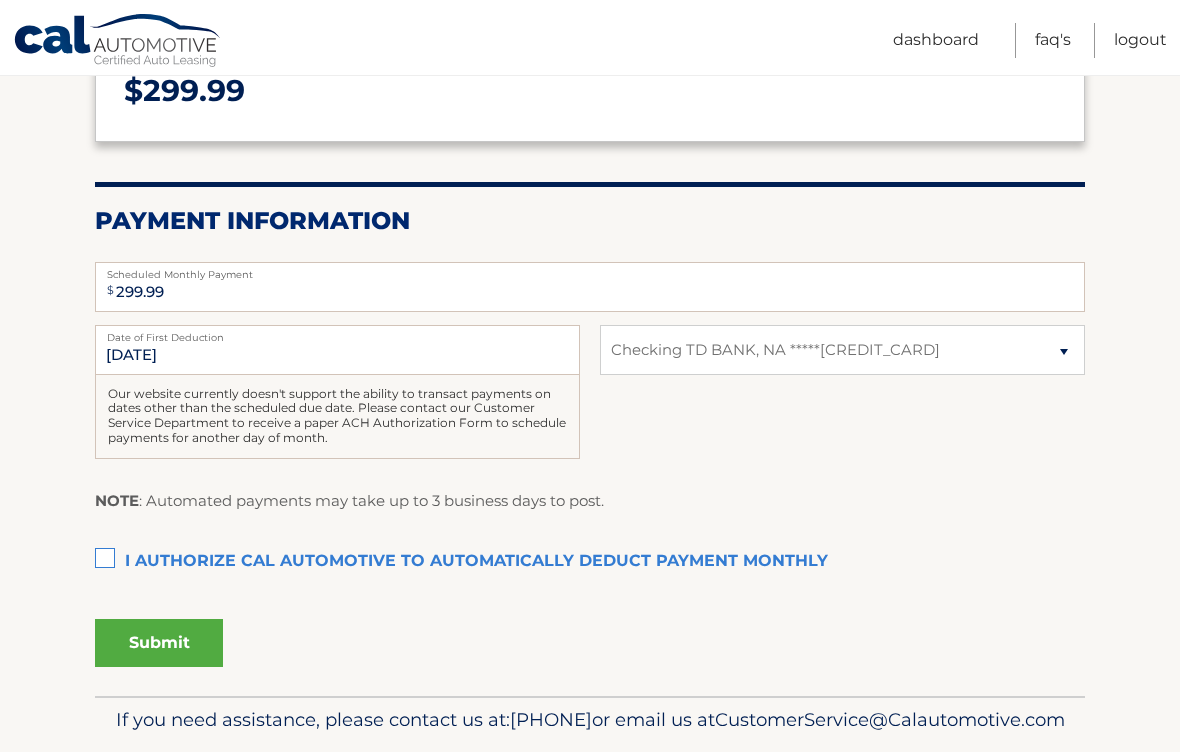 click on "I authorize cal automotive to automatically deduct payment monthly
This checkbox must be checked" at bounding box center [590, 562] 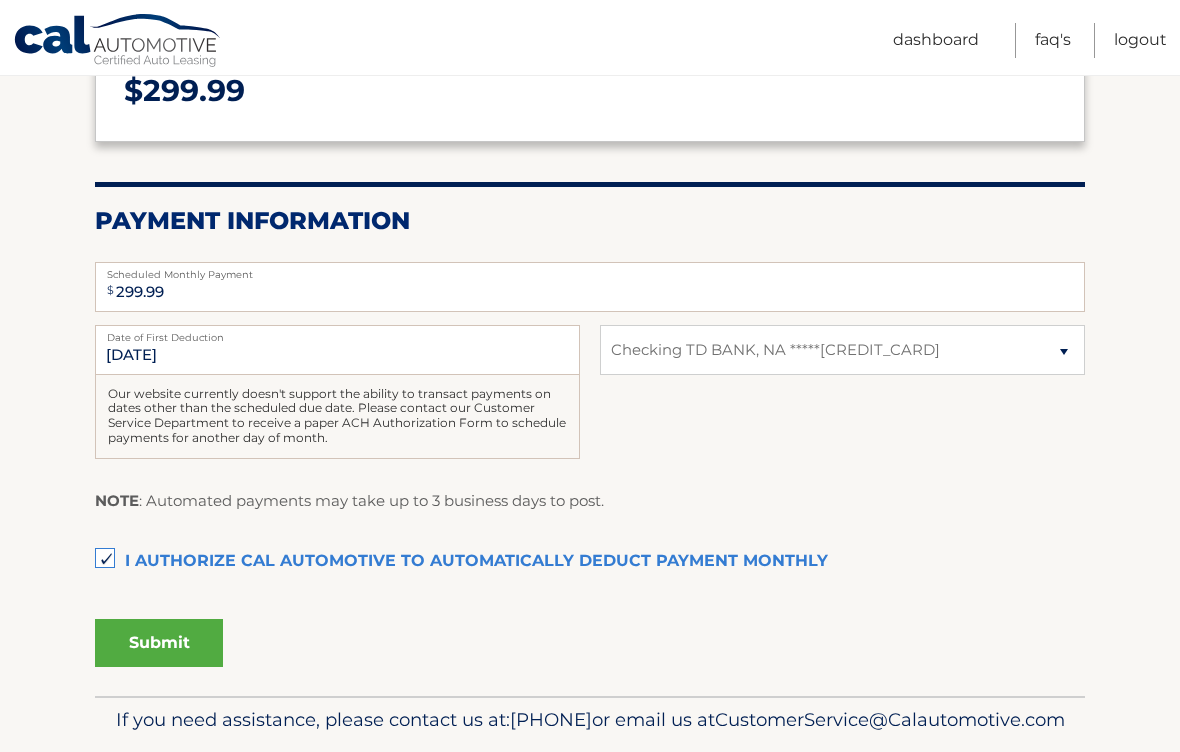 click on "Submit" at bounding box center [159, 643] 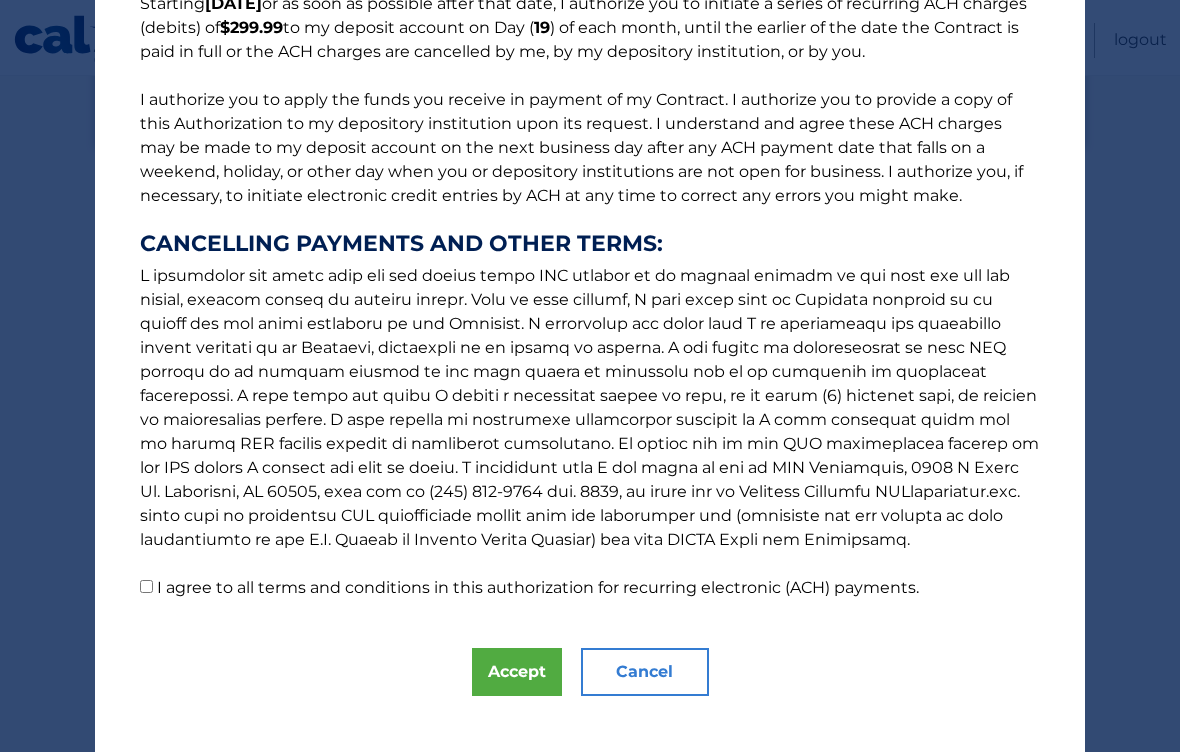 scroll, scrollTop: 192, scrollLeft: 0, axis: vertical 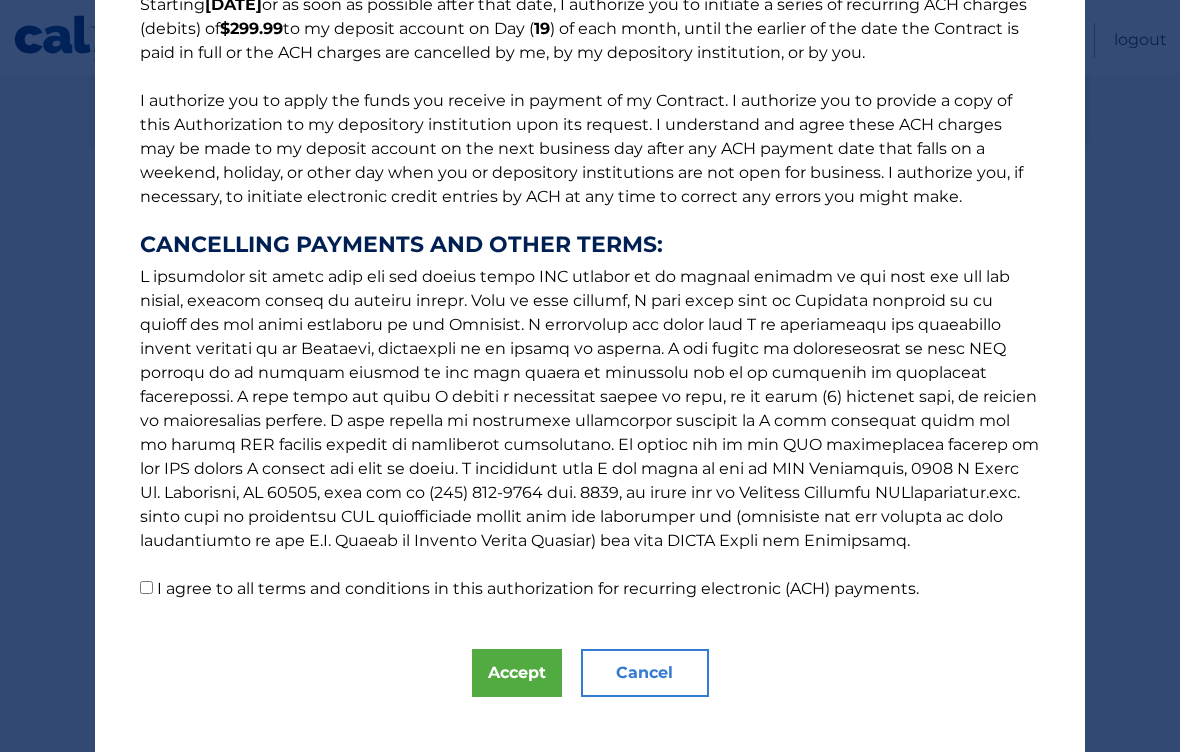 click on "I agree to all terms and conditions in this authorization for recurring electronic (ACH) payments." at bounding box center [146, 587] 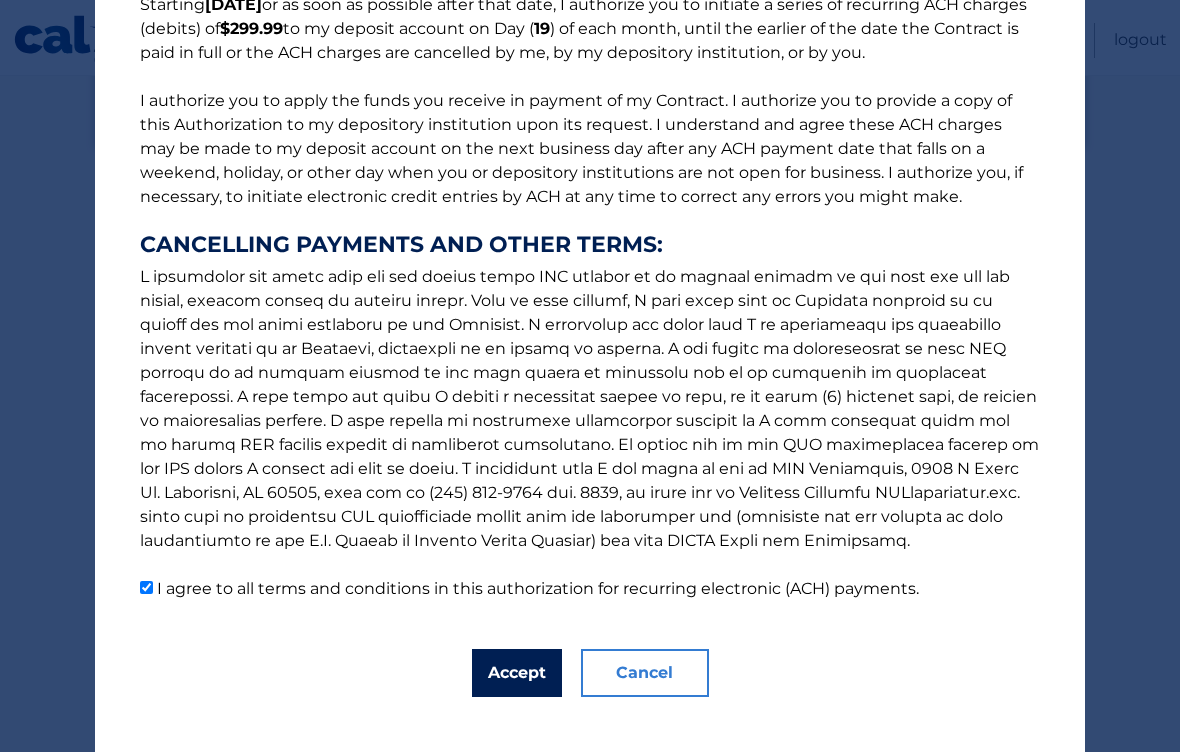 click on "Accept" at bounding box center [517, 673] 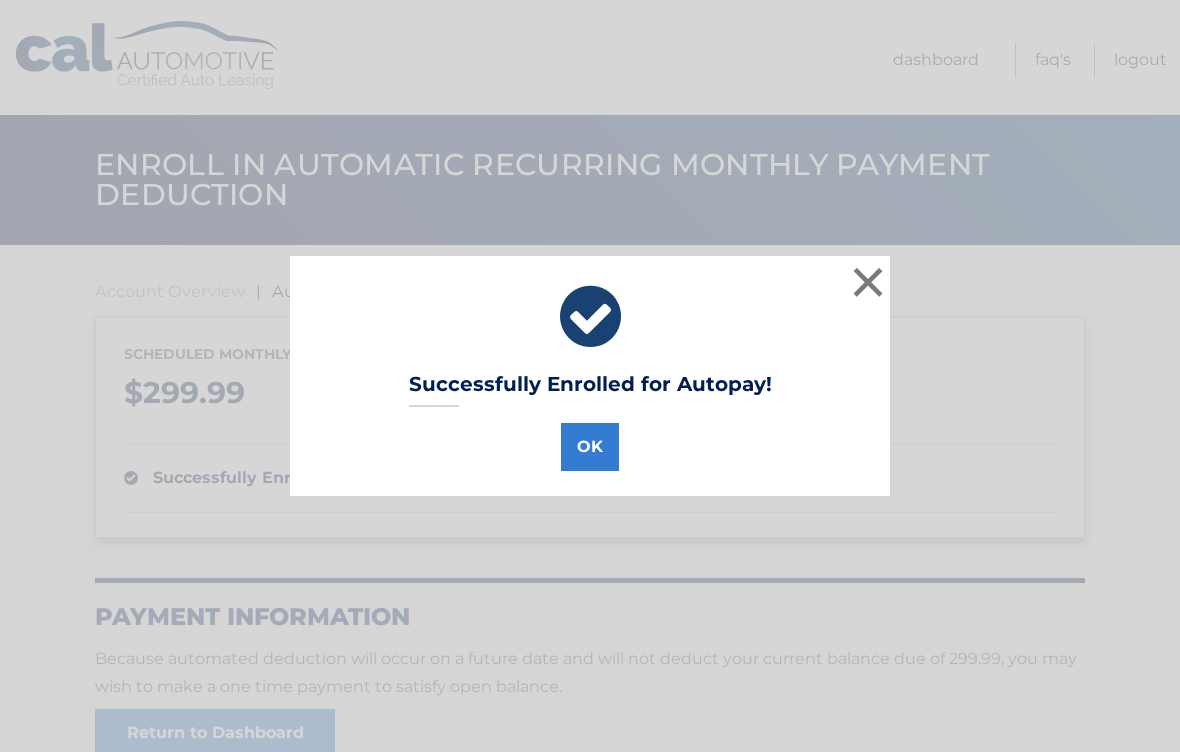 scroll, scrollTop: 0, scrollLeft: 0, axis: both 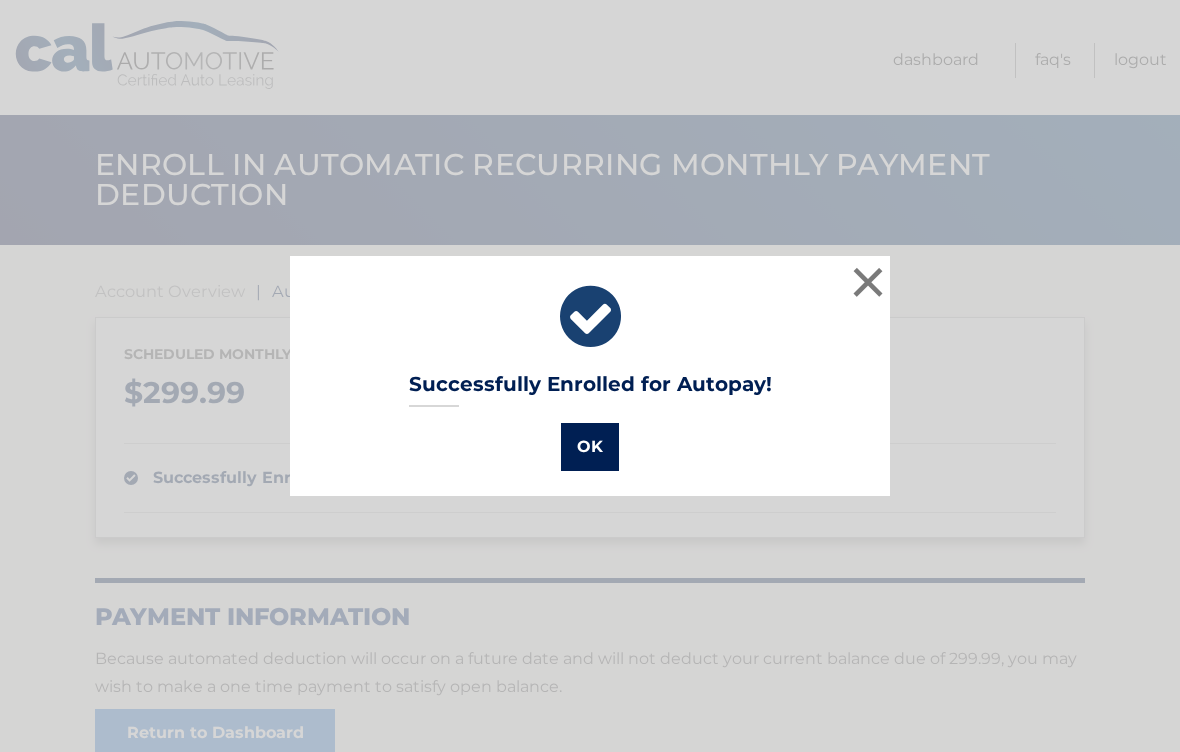click on "OK" at bounding box center (590, 447) 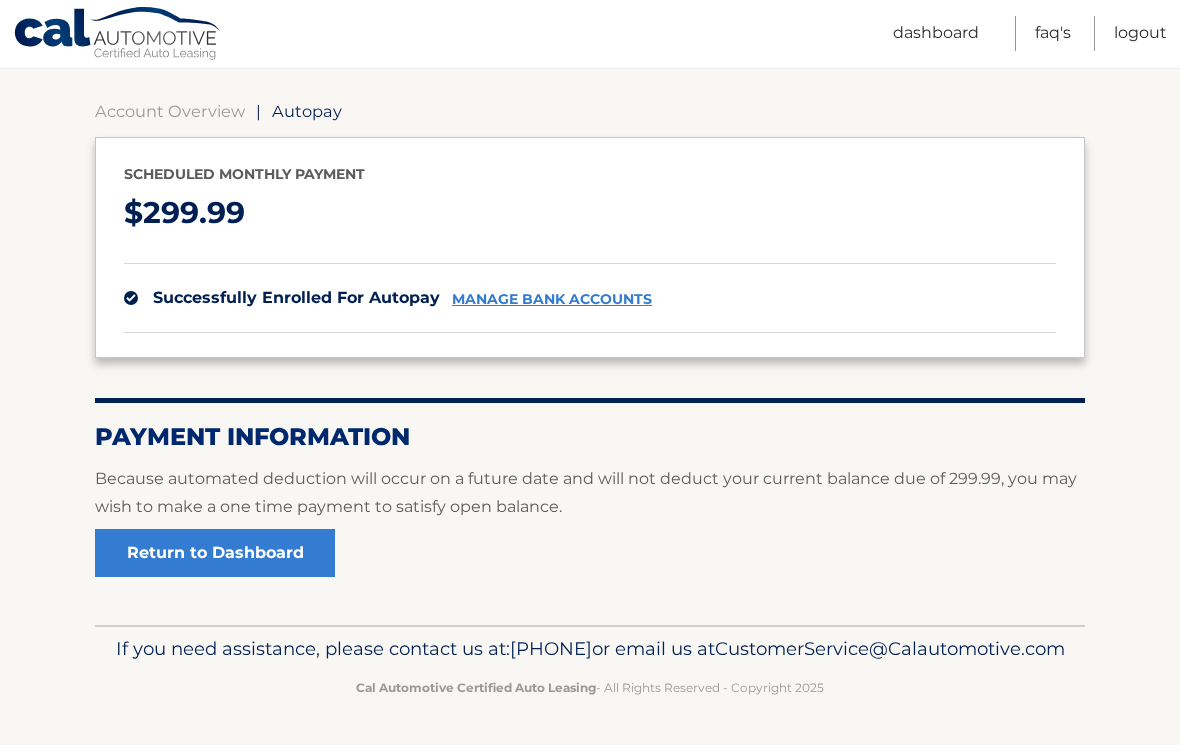 scroll, scrollTop: 0, scrollLeft: 0, axis: both 